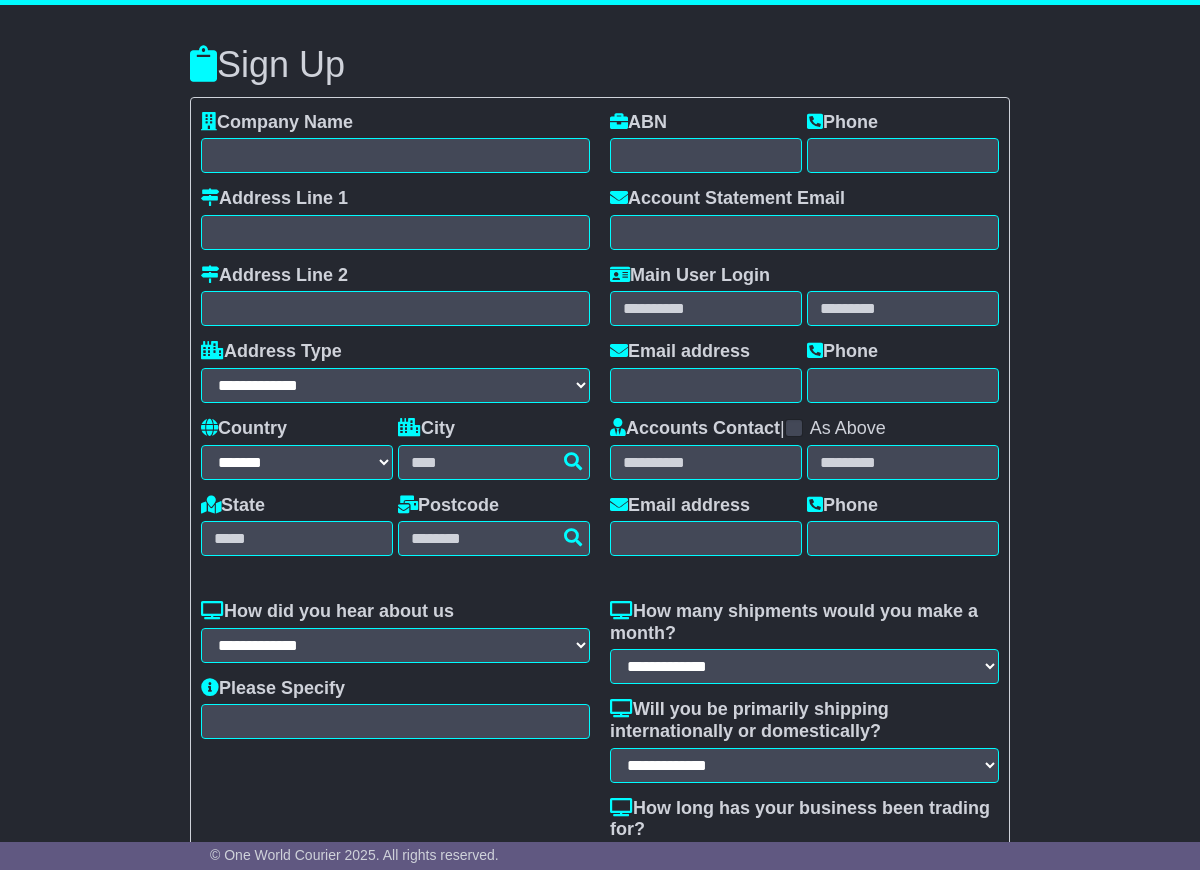 select on "**" 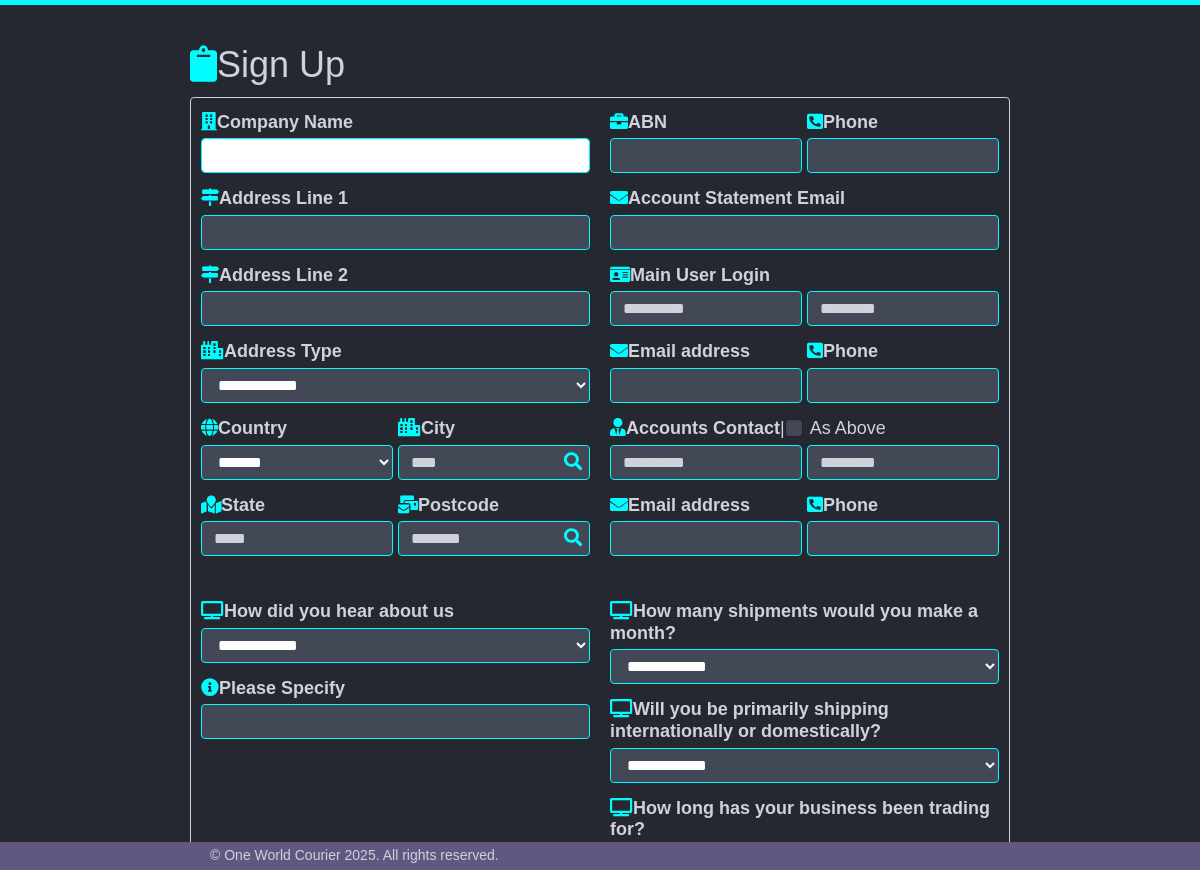scroll, scrollTop: 0, scrollLeft: 0, axis: both 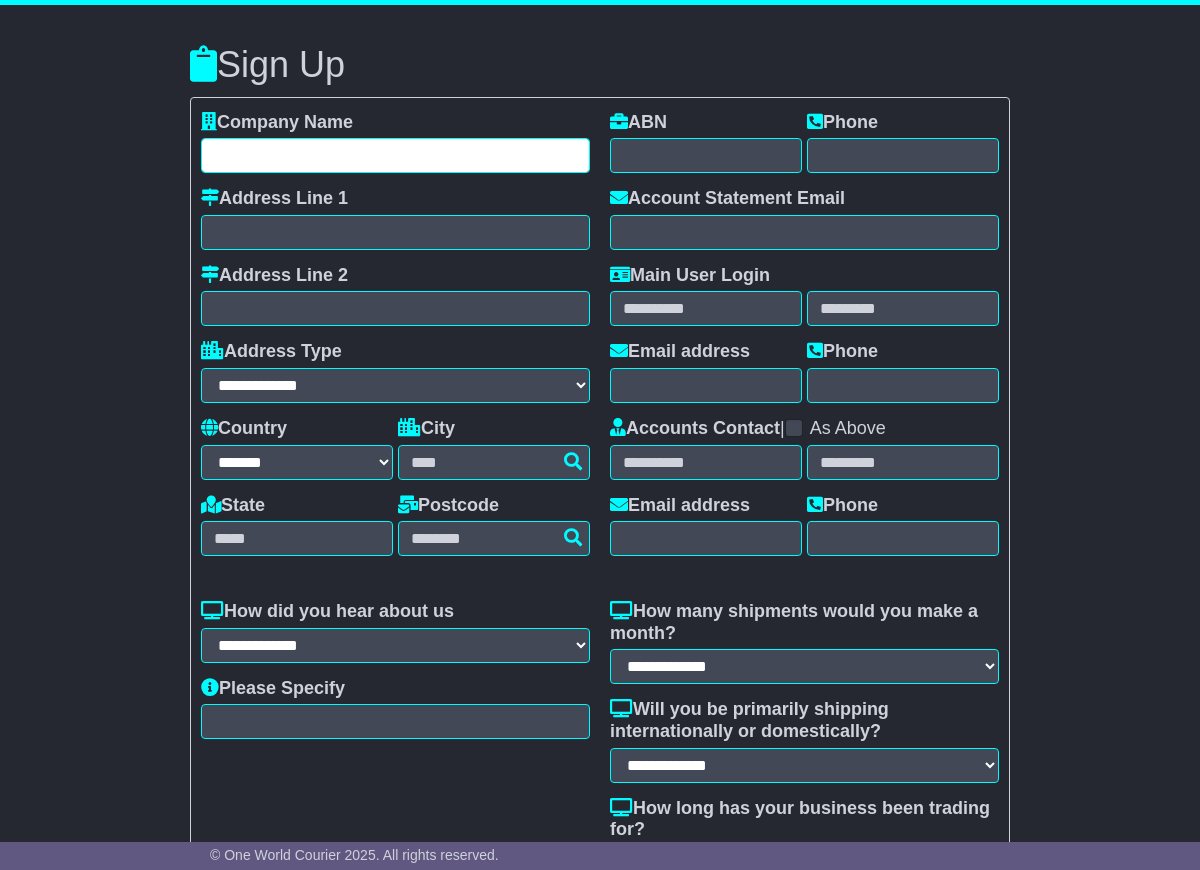 click at bounding box center (395, 155) 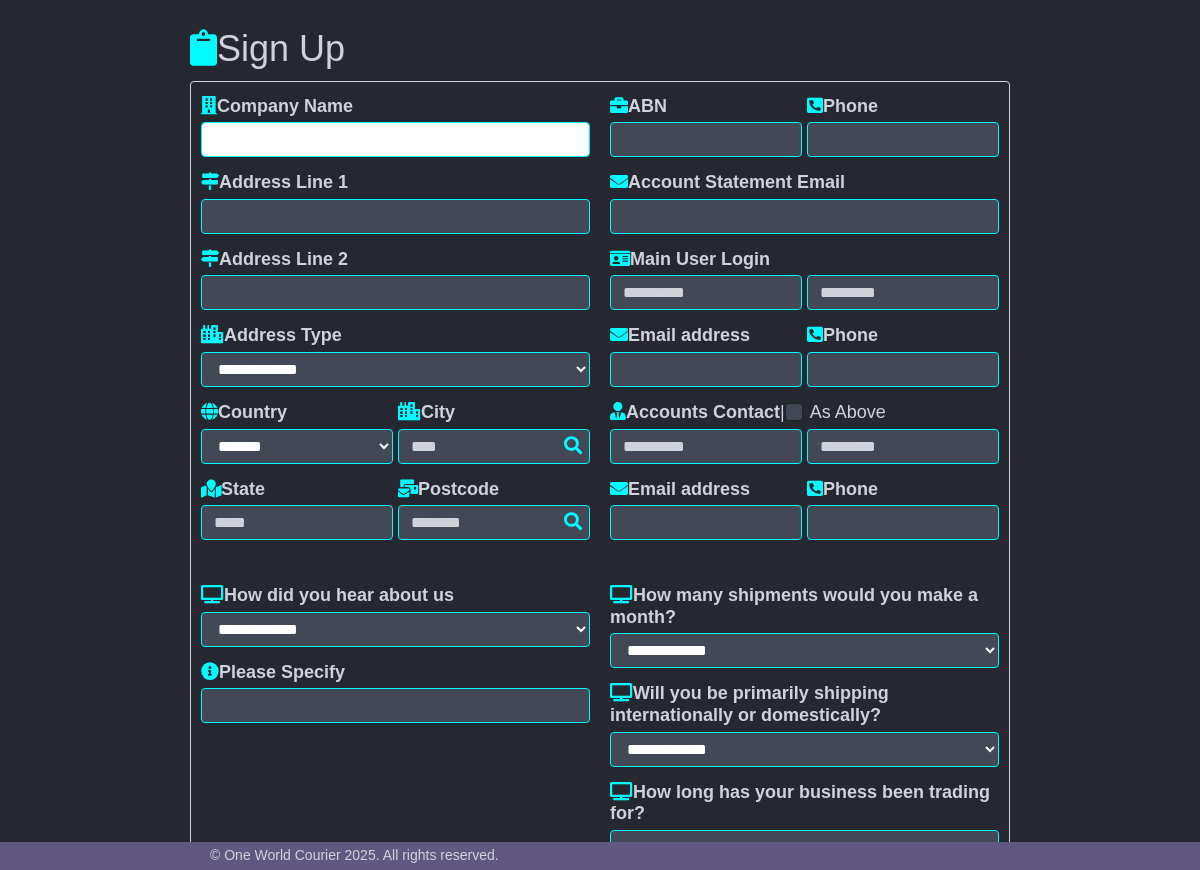 scroll, scrollTop: 0, scrollLeft: 0, axis: both 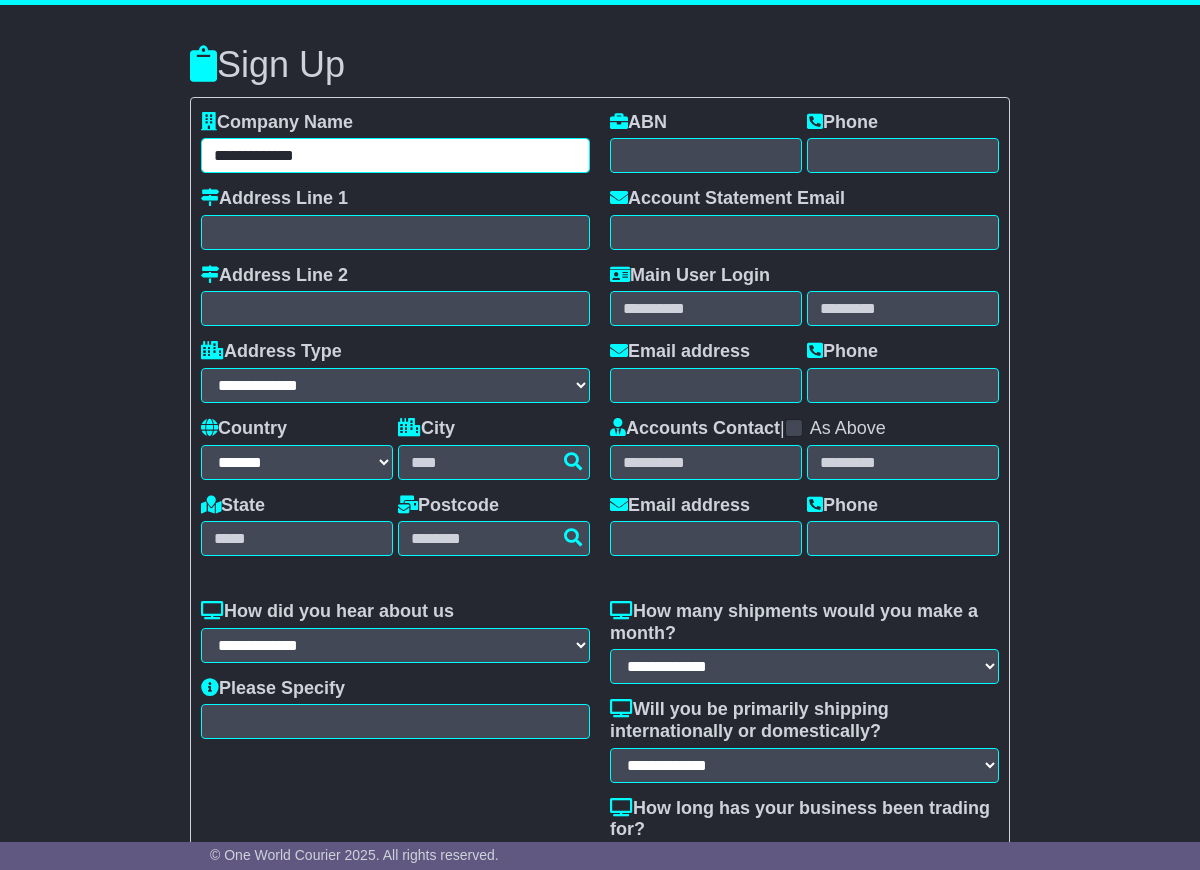 type on "**********" 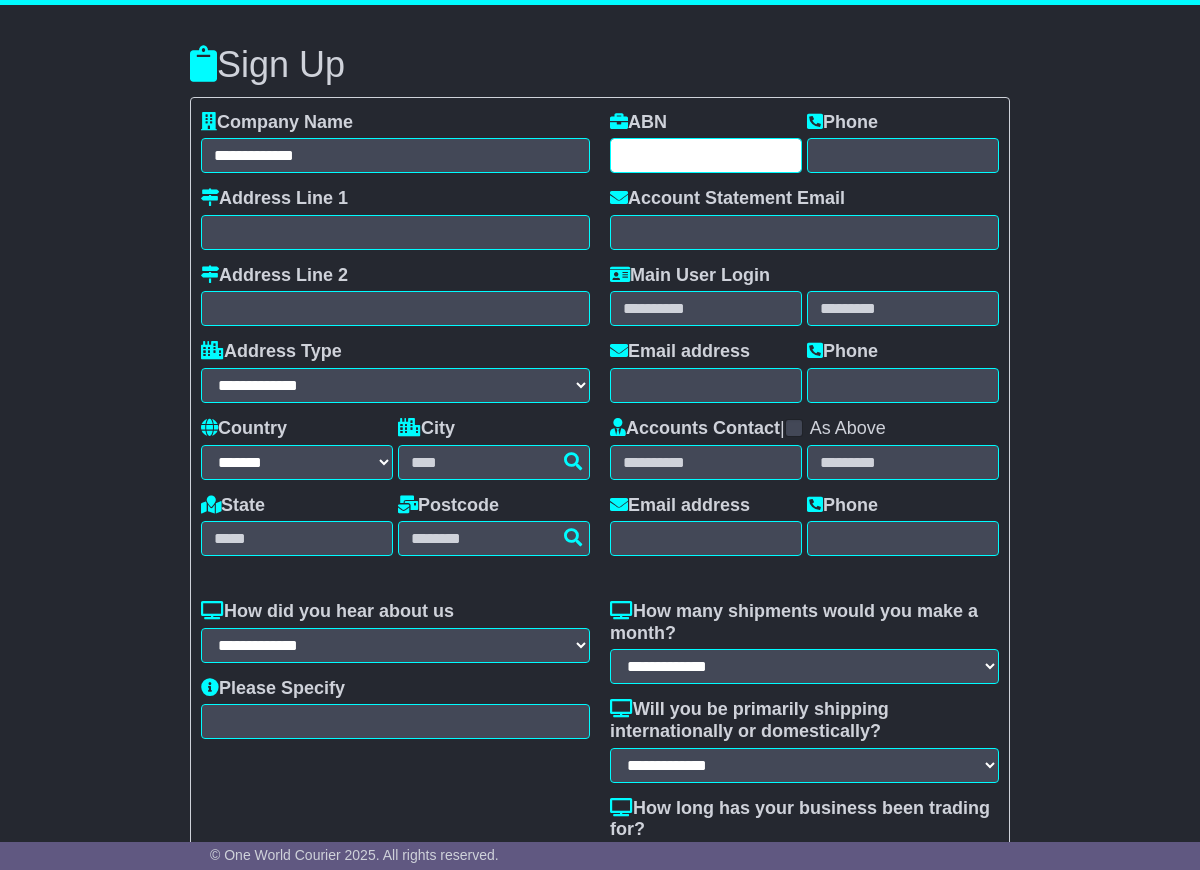 click at bounding box center (706, 155) 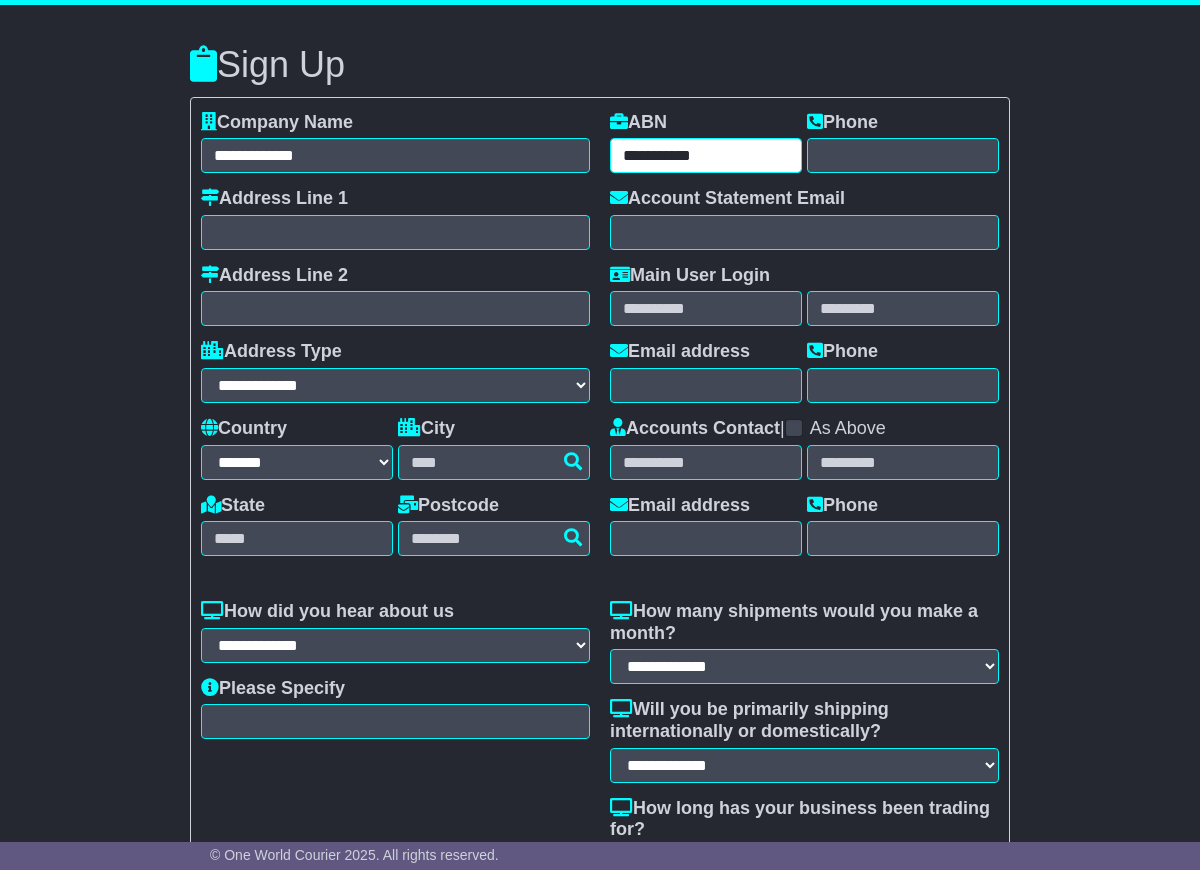 type on "**********" 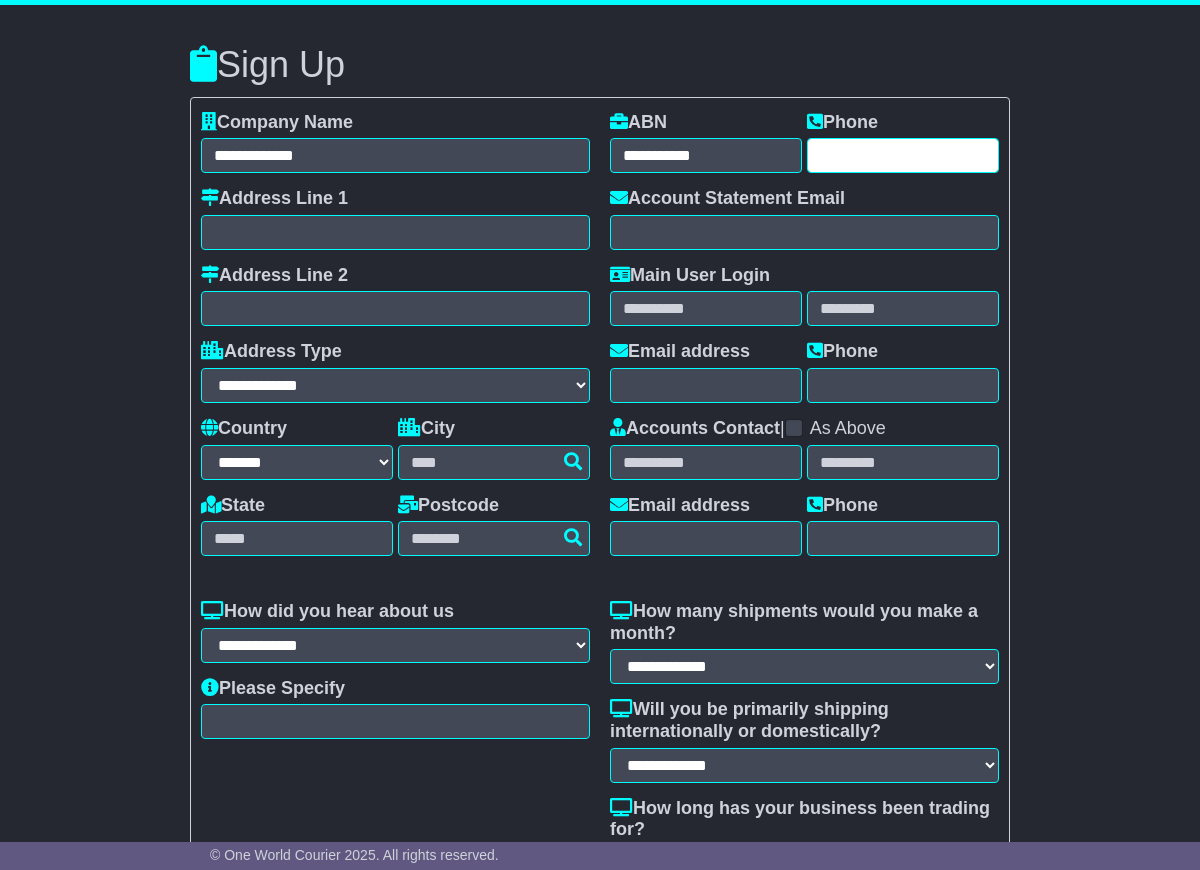 click at bounding box center [903, 155] 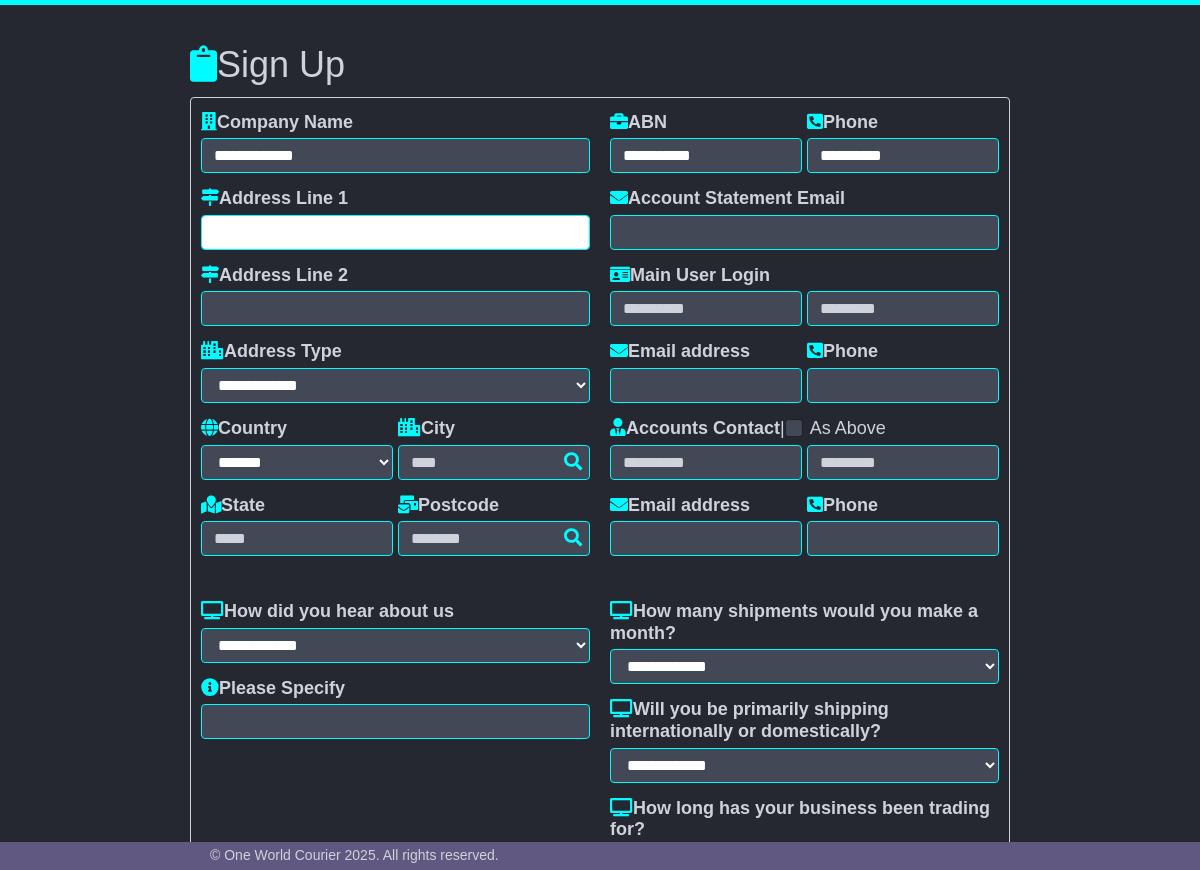 type on "**********" 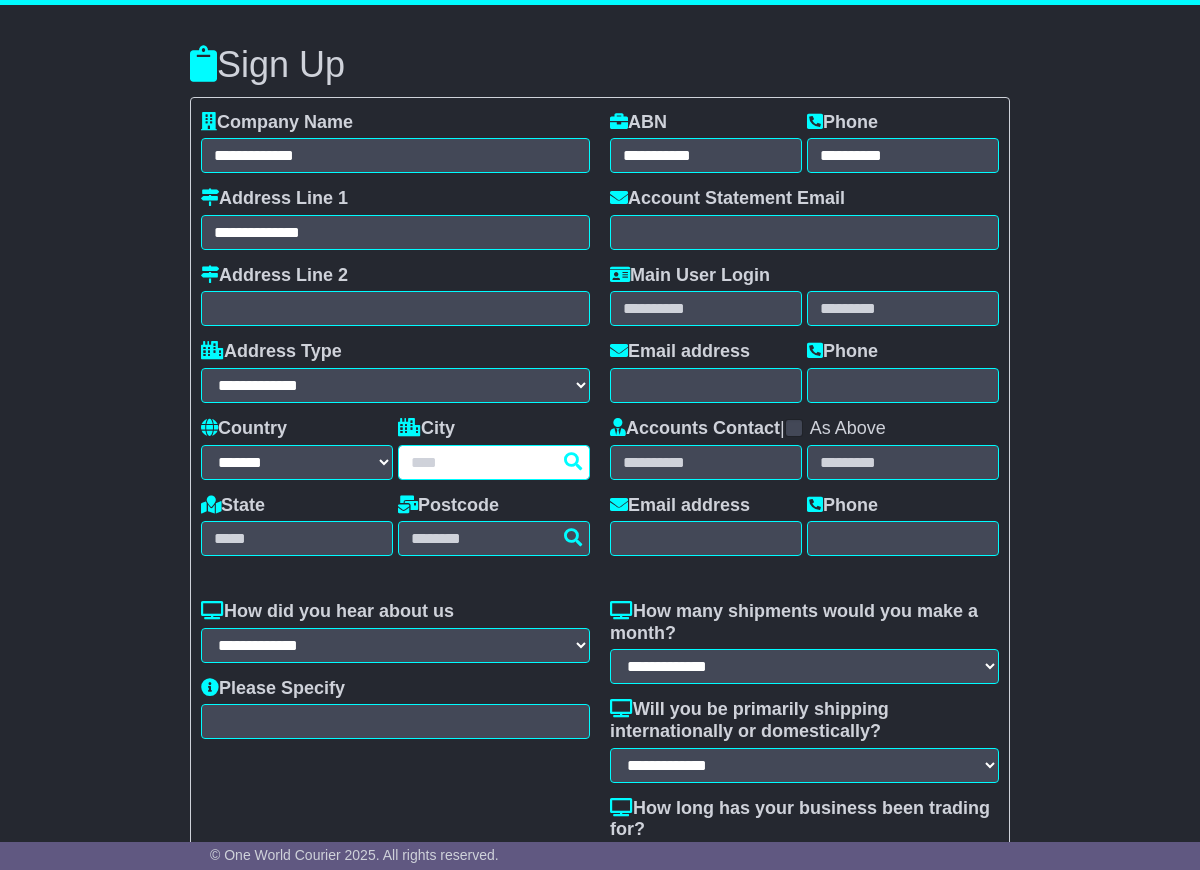 type on "******" 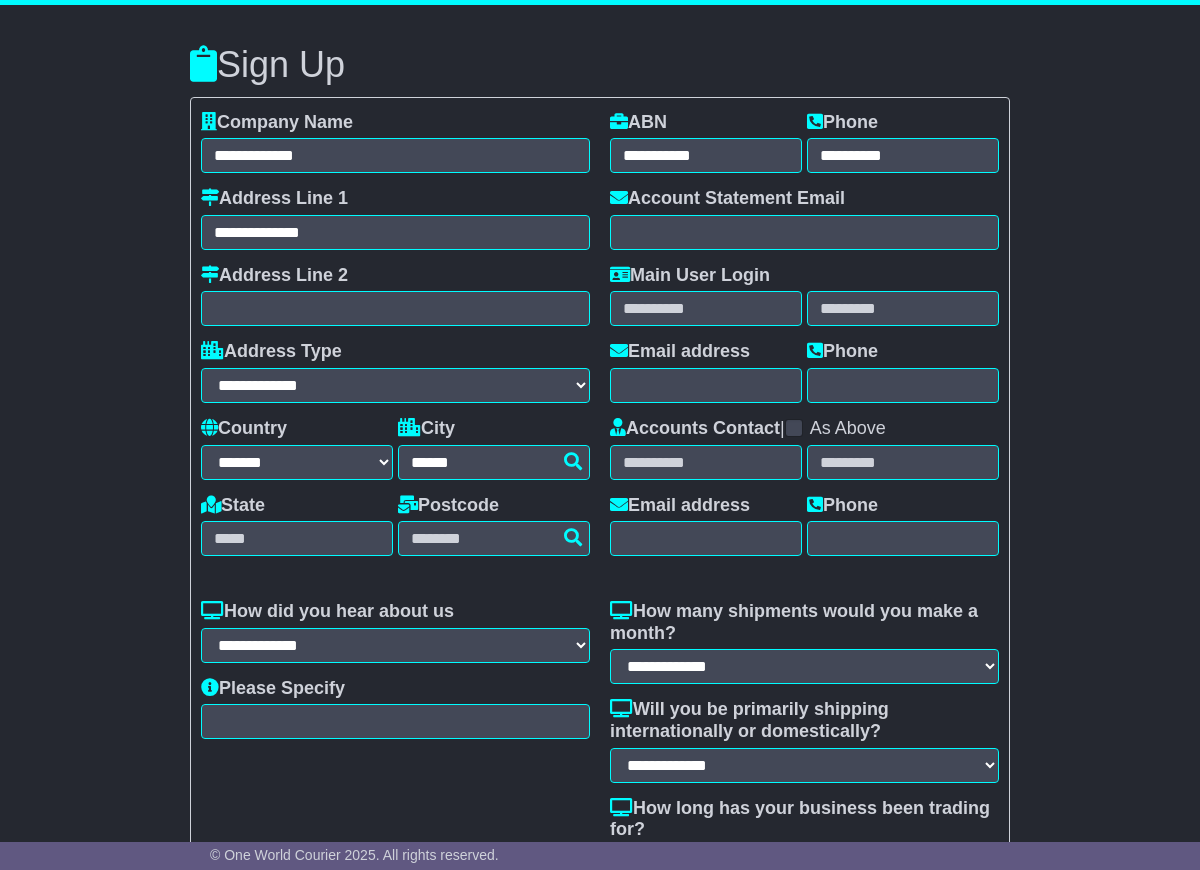 type on "********" 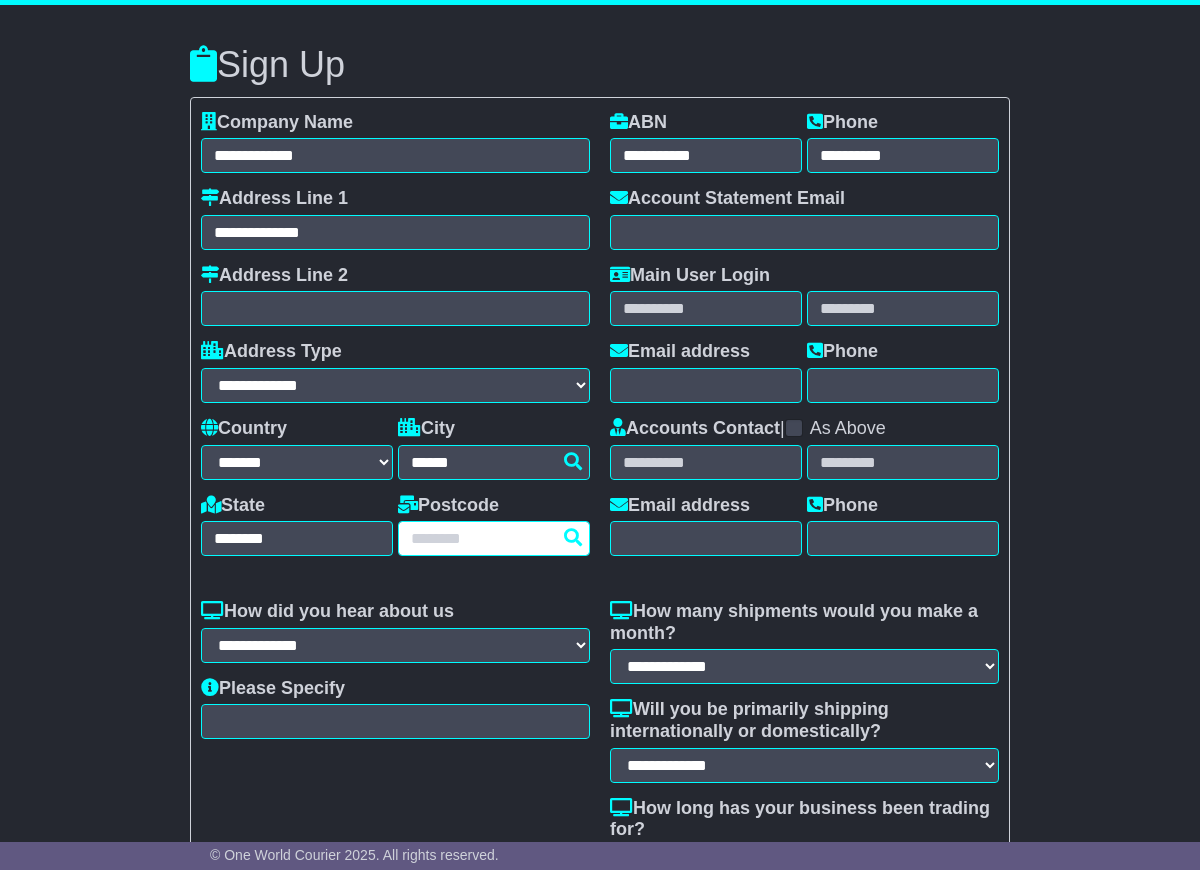 type on "****" 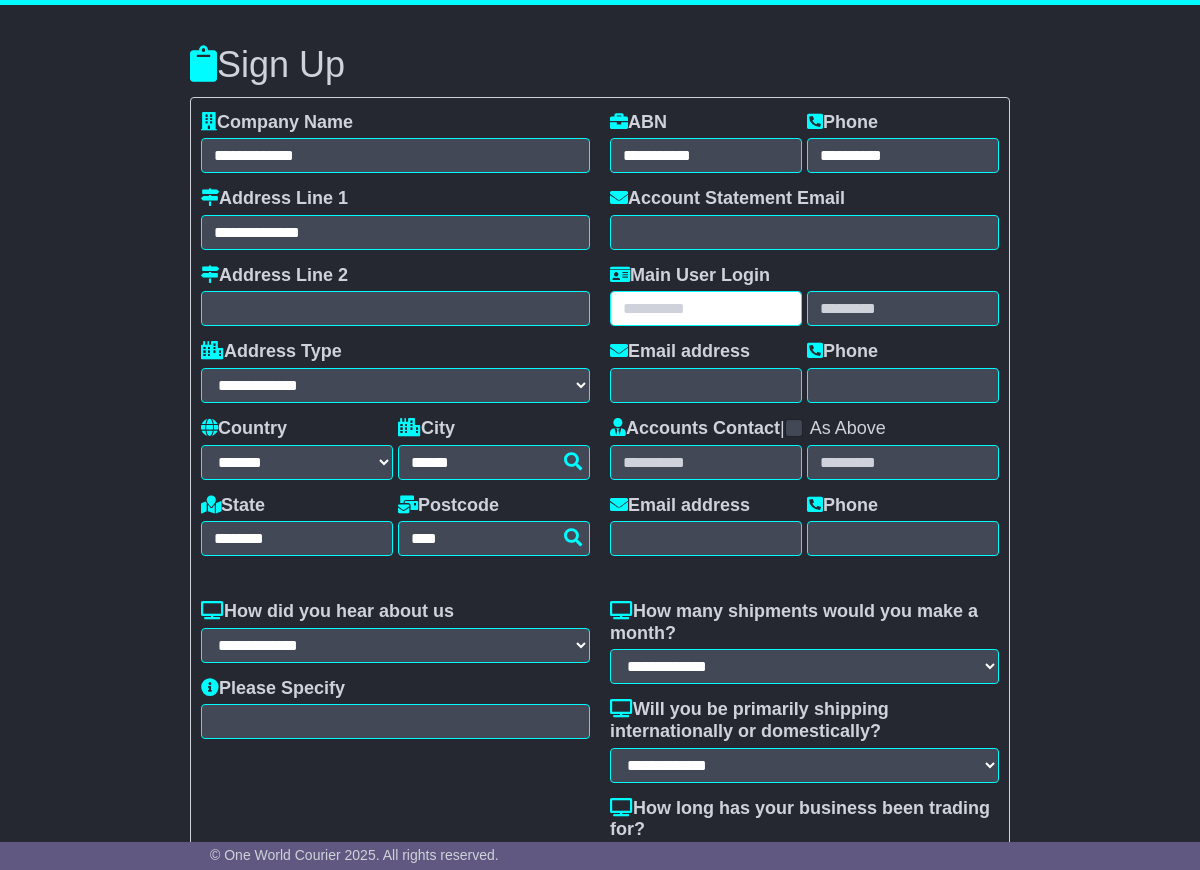 type on "**********" 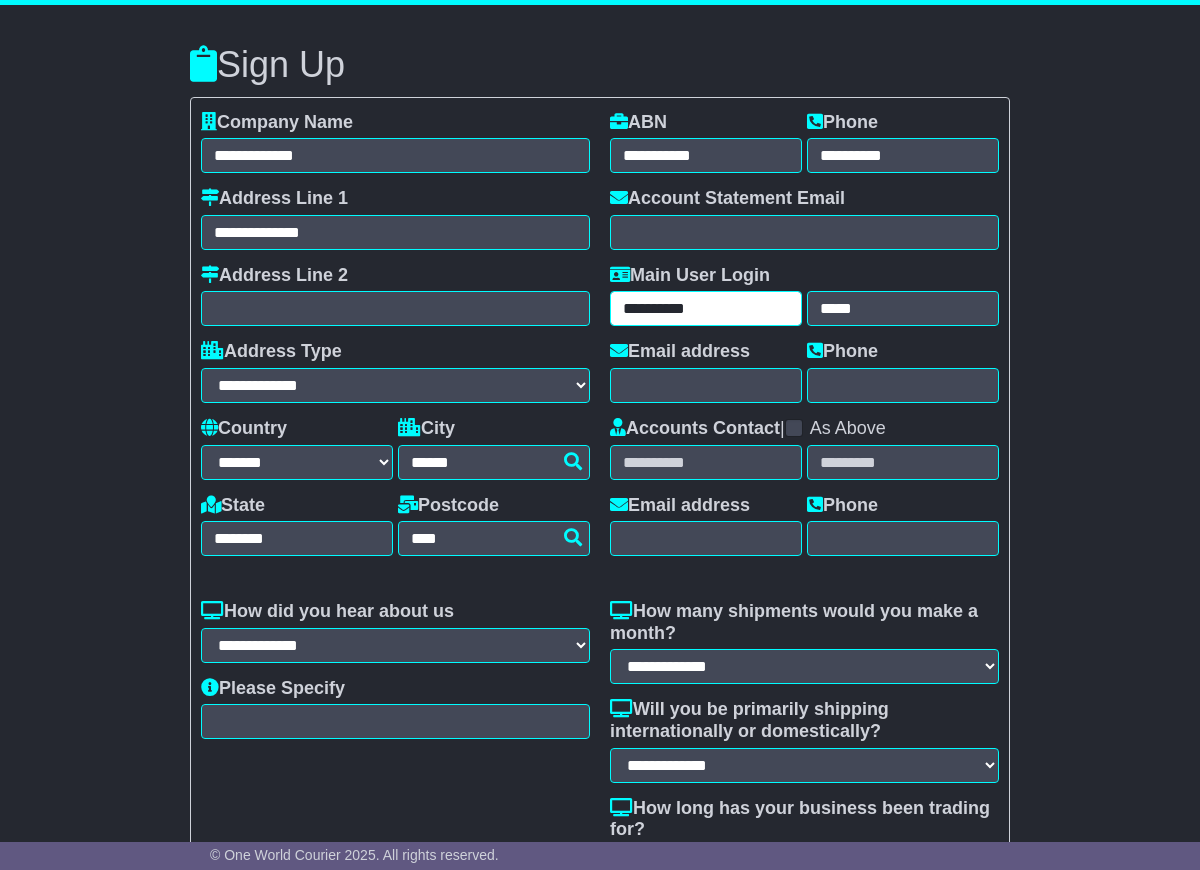 drag, startPoint x: 731, startPoint y: 305, endPoint x: 598, endPoint y: 305, distance: 133 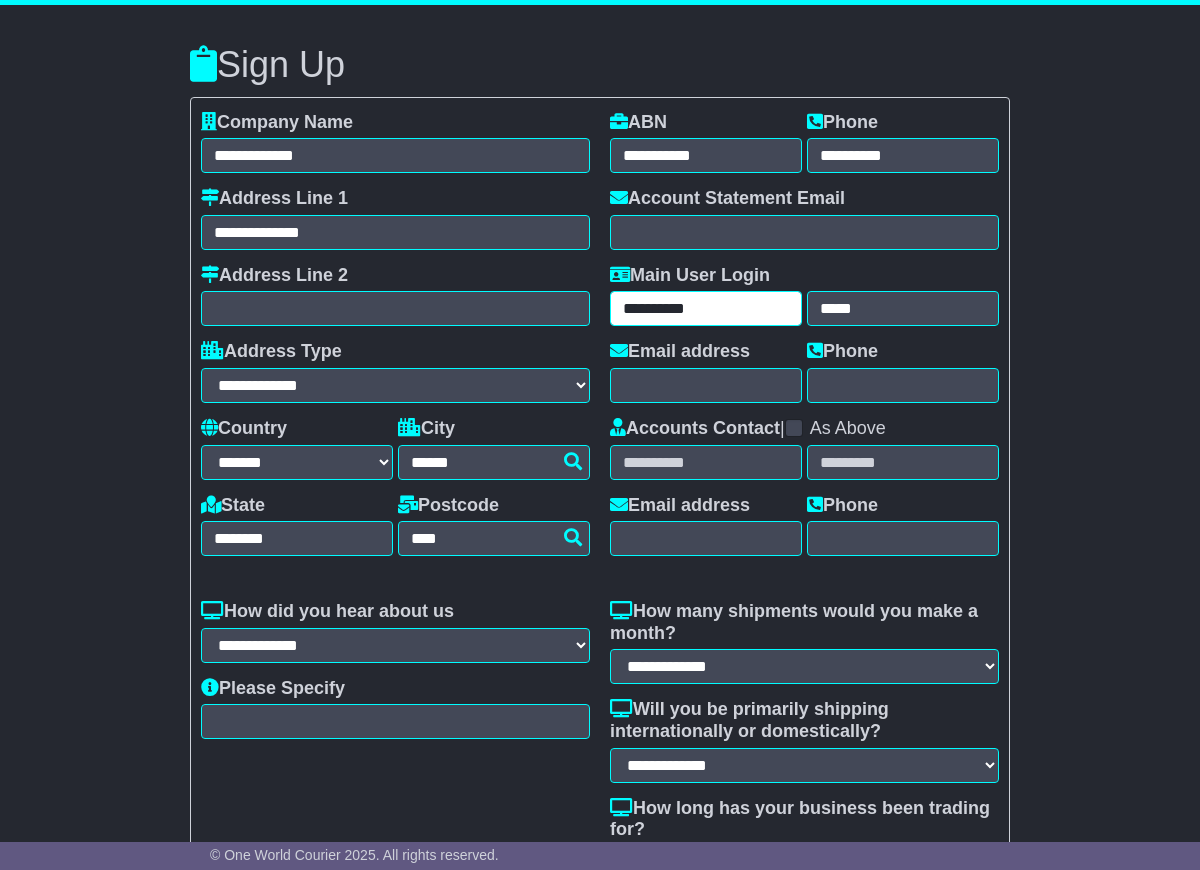 click on "Company Name
[CREDIT_CARD_NUMBER]
Address Line 1
[CREDIT_CARD_NUMBER]
Address Line 2
Address Type
[CREDIT_CARD_NUMBER]
[CREDIT_CARD_NUMBER]
[CREDIT_CARD_NUMBER]
[CREDIT_CARD_NUMBER]" at bounding box center [600, 342] 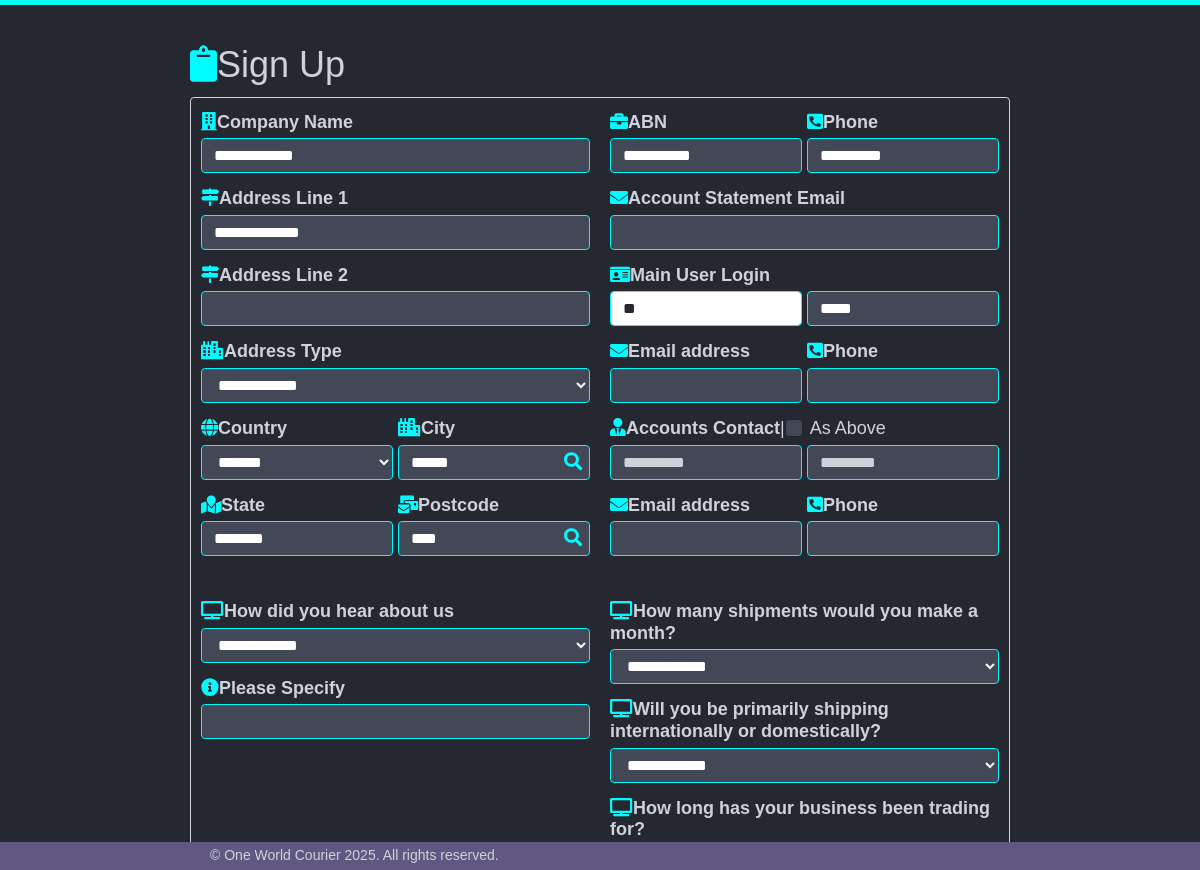 type on "*" 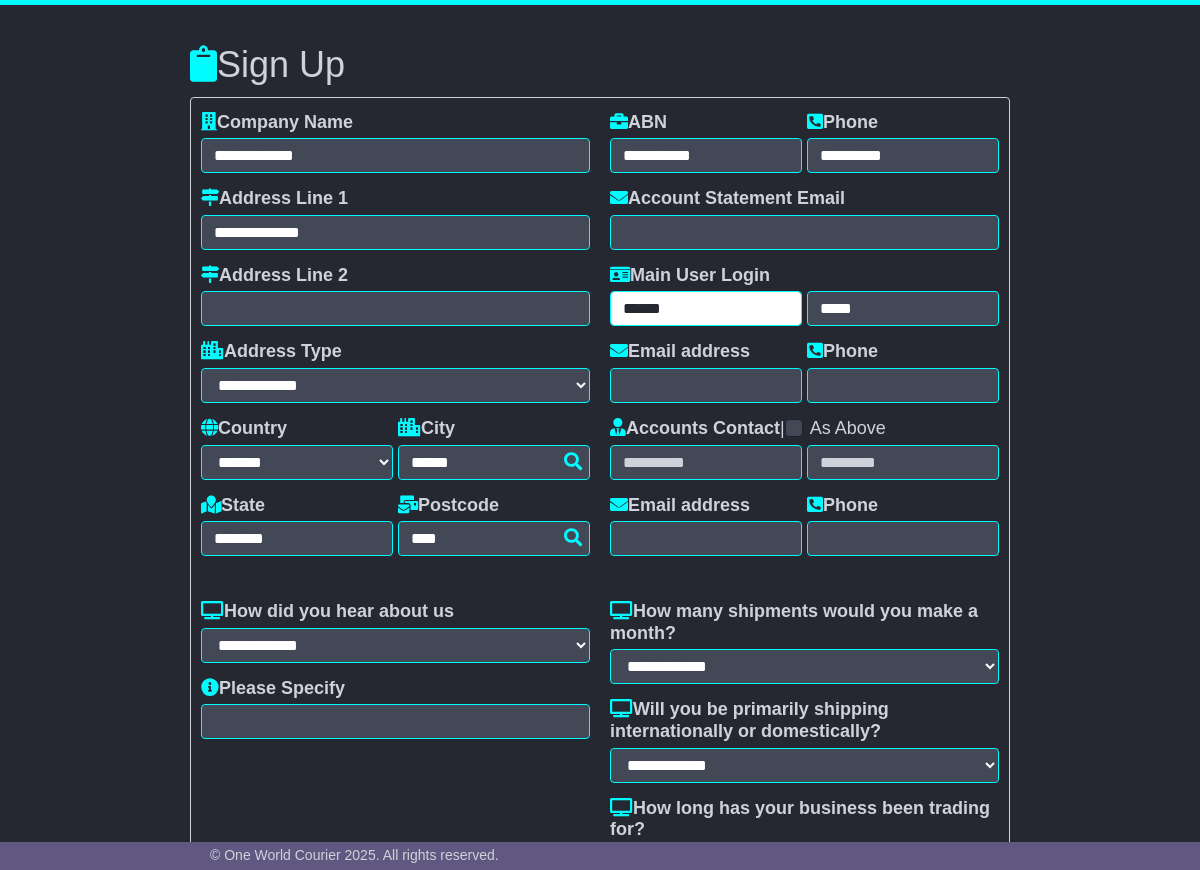 type on "******" 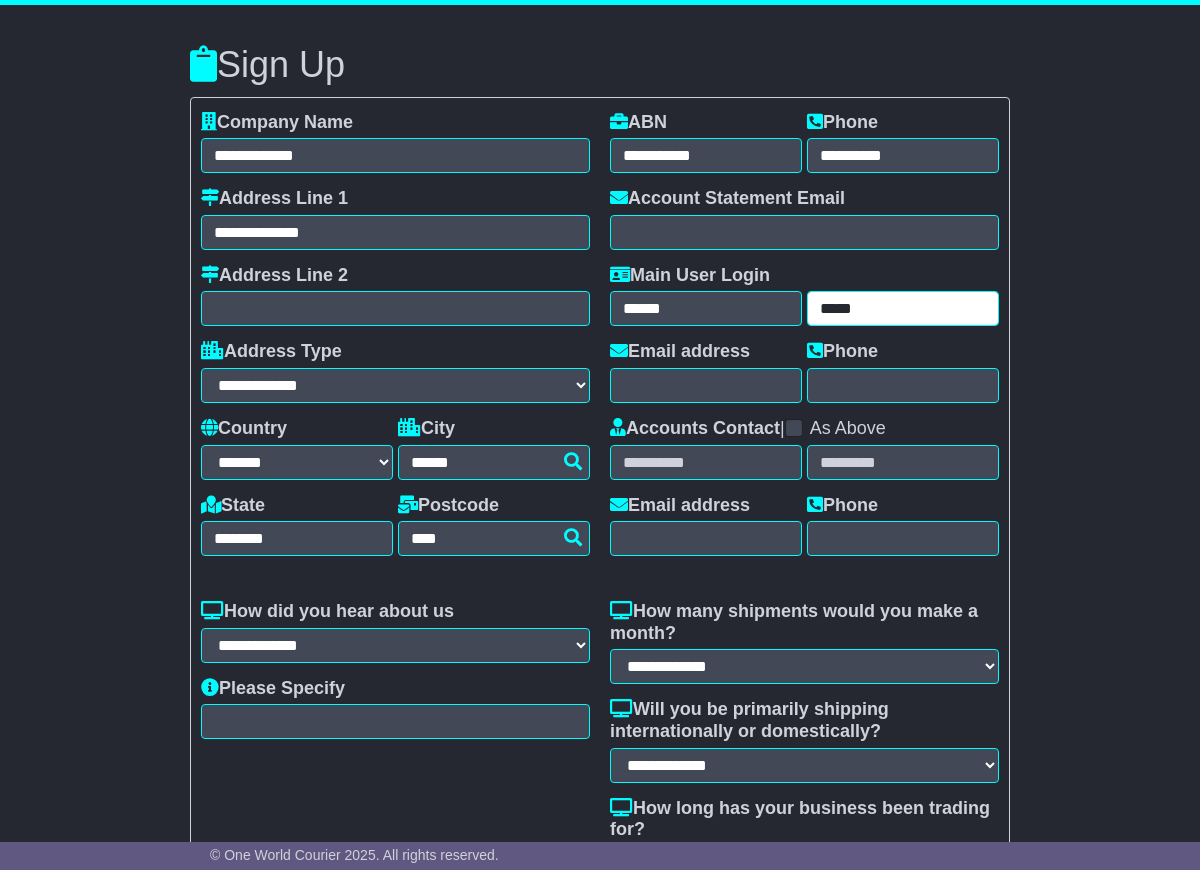click on "*****" at bounding box center [903, 308] 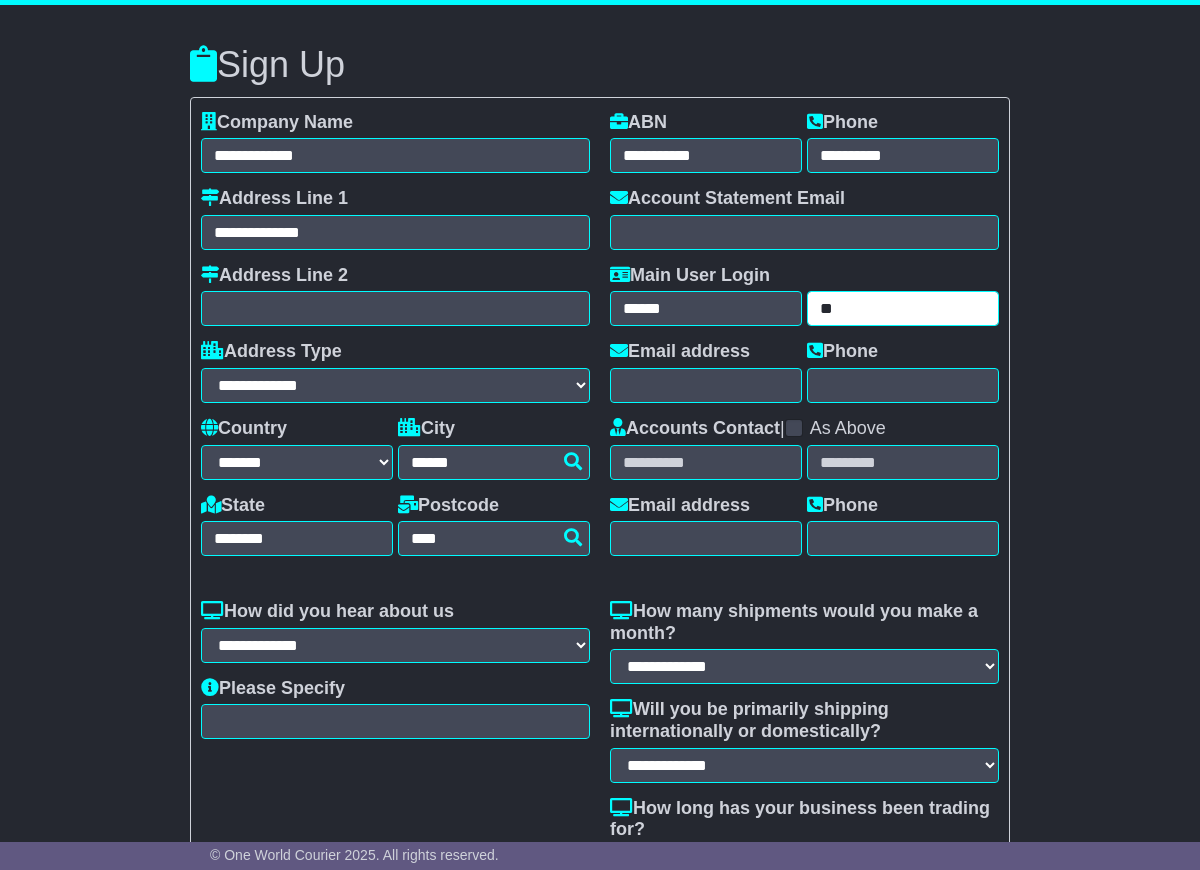 type on "*" 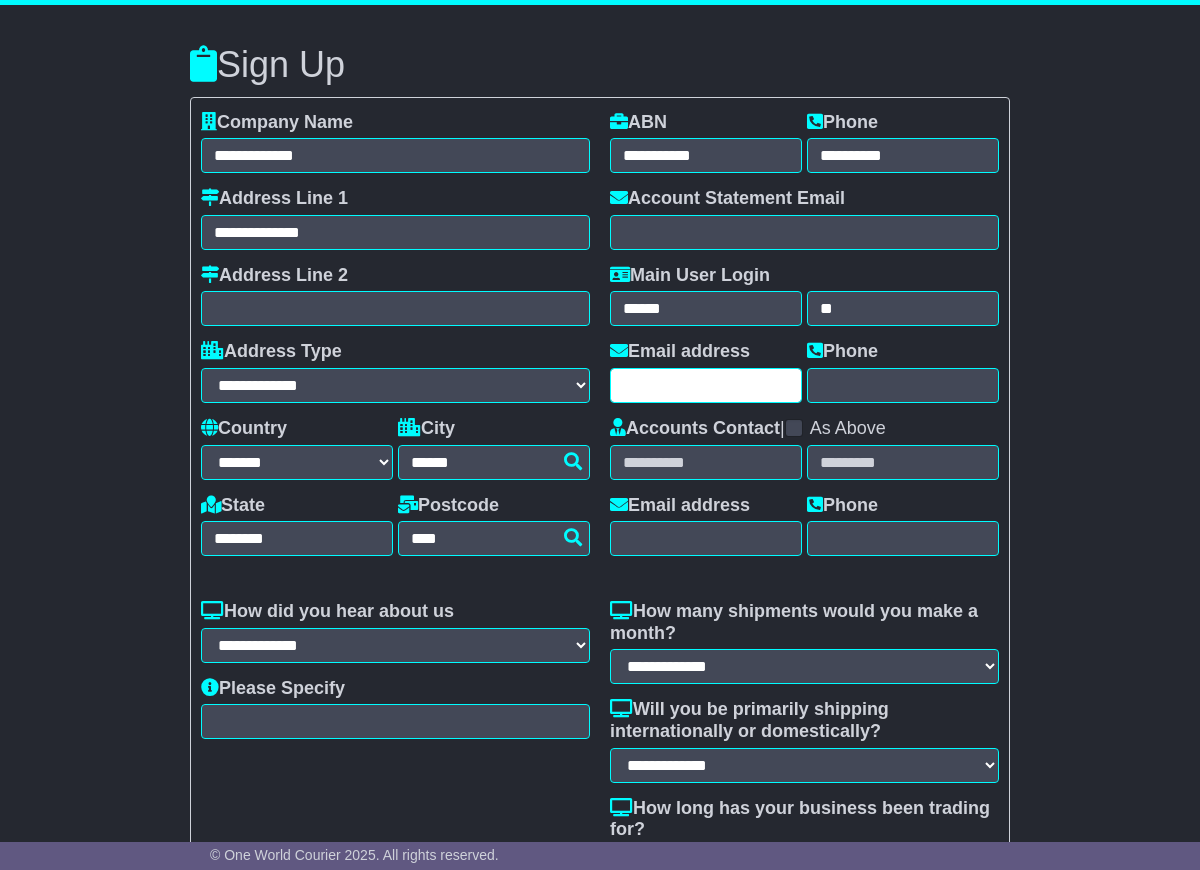 click at bounding box center [706, 385] 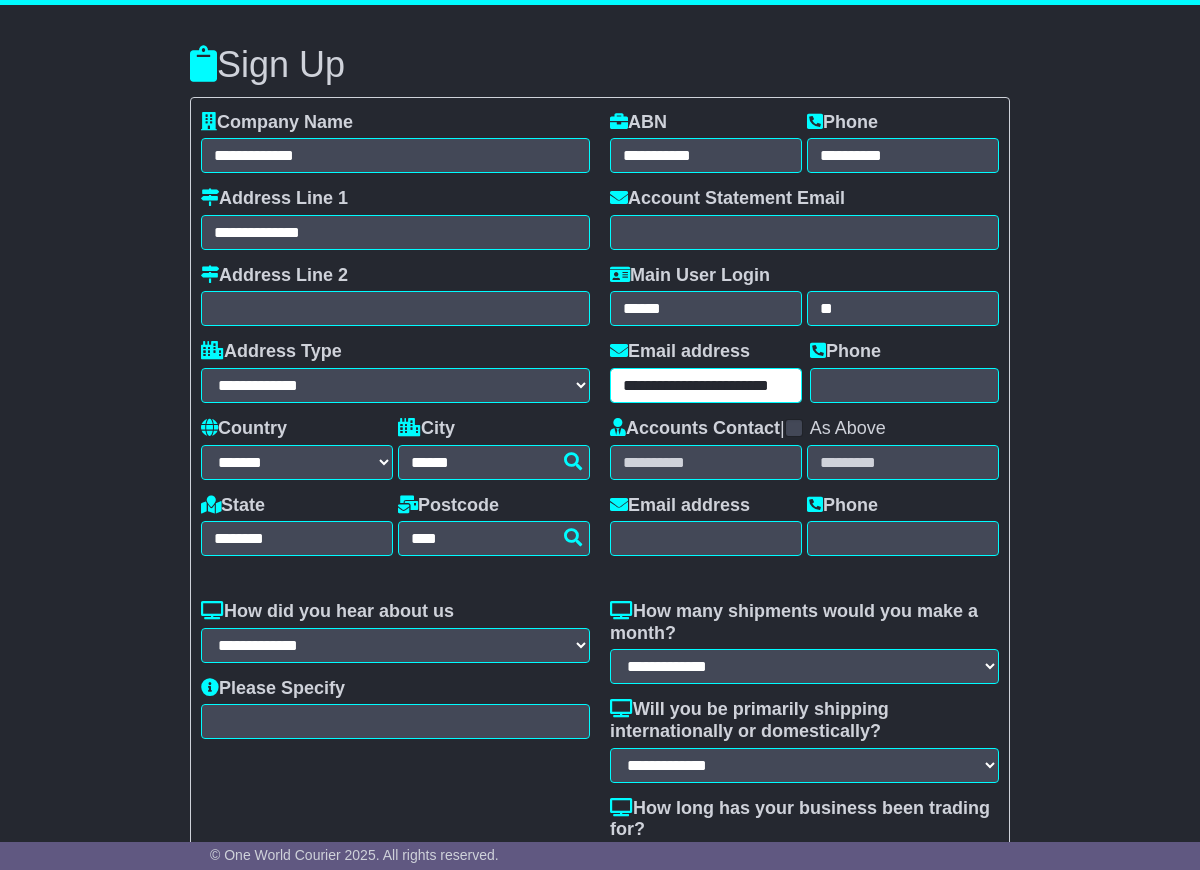 scroll, scrollTop: 0, scrollLeft: 26, axis: horizontal 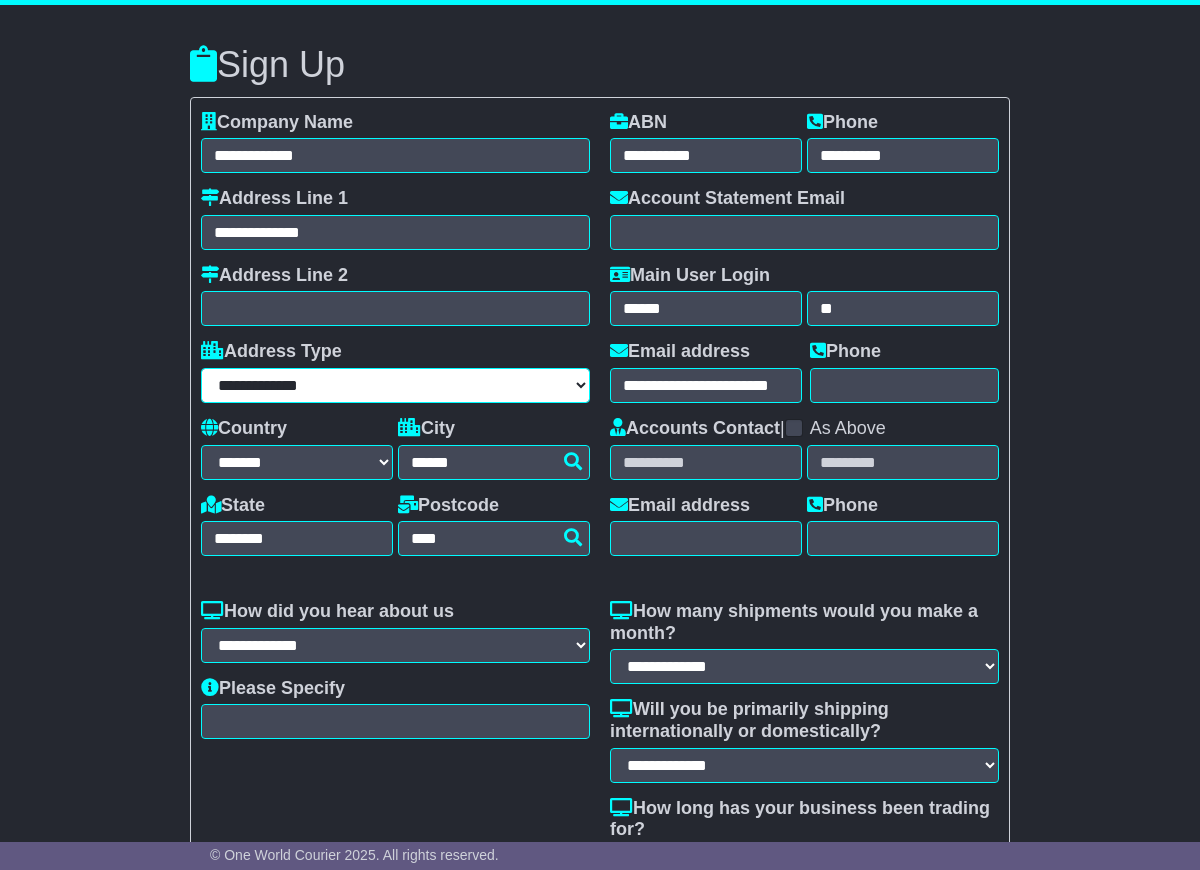 click on "[CREDIT_CARD_NUMBER]
[CREDIT_CARD_NUMBER]
[CREDIT_CARD_NUMBER]" at bounding box center [395, 385] 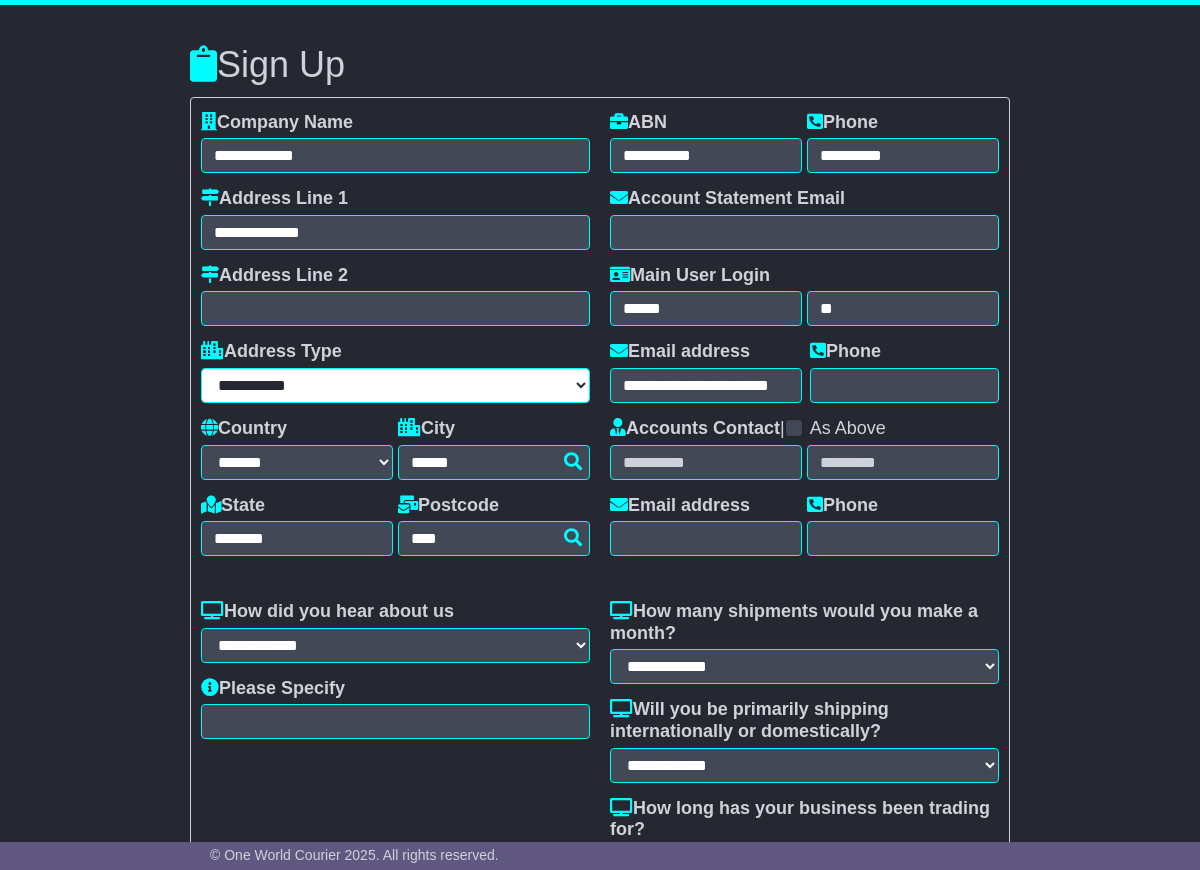 click on "[CREDIT_CARD_NUMBER]
[CREDIT_CARD_NUMBER]
[CREDIT_CARD_NUMBER]" at bounding box center [395, 385] 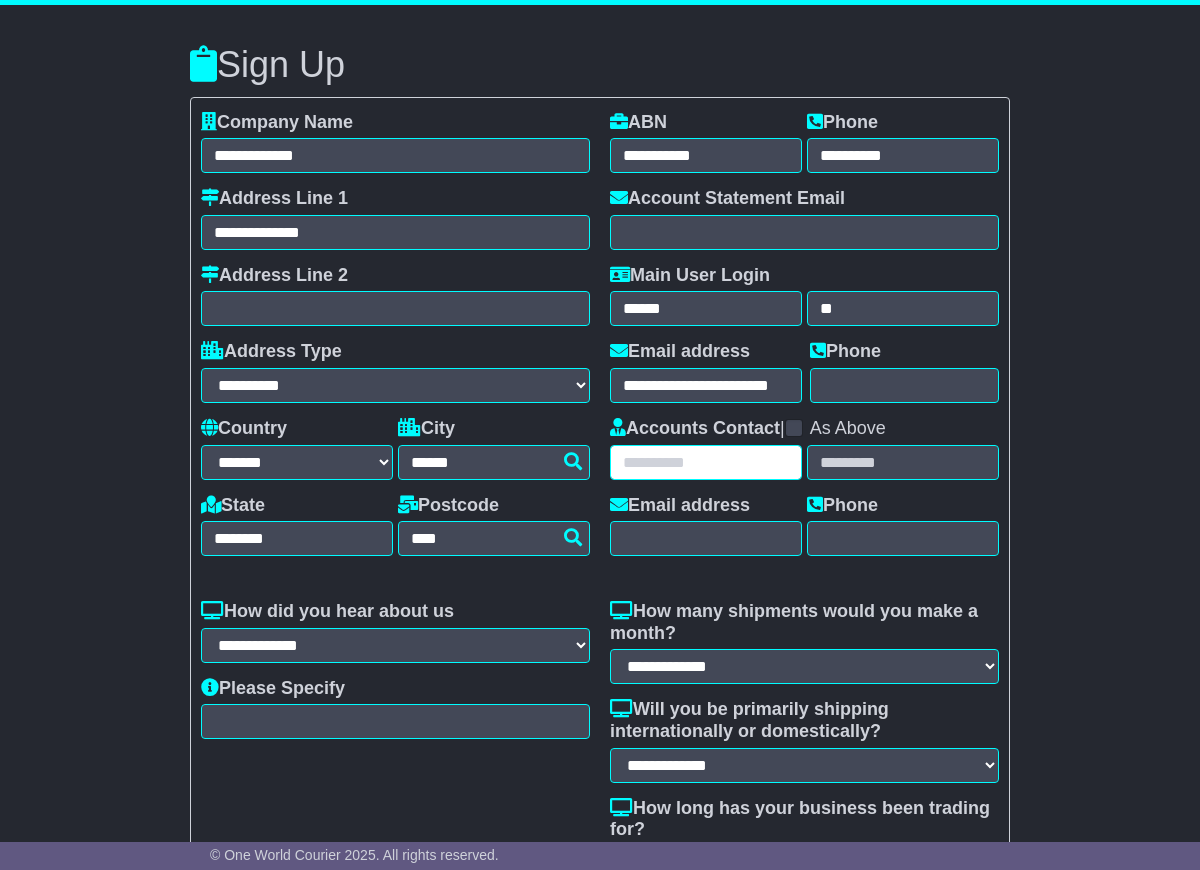 click at bounding box center (706, 462) 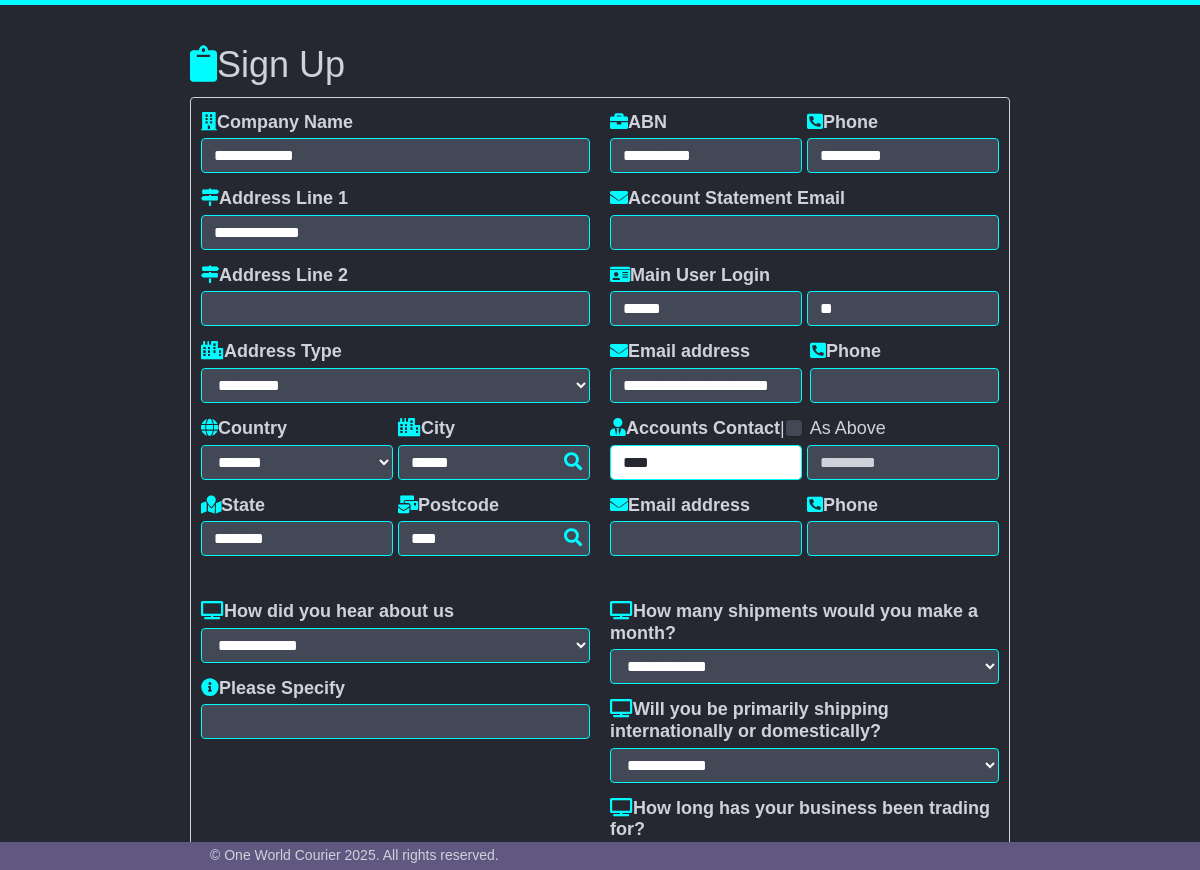 type on "****" 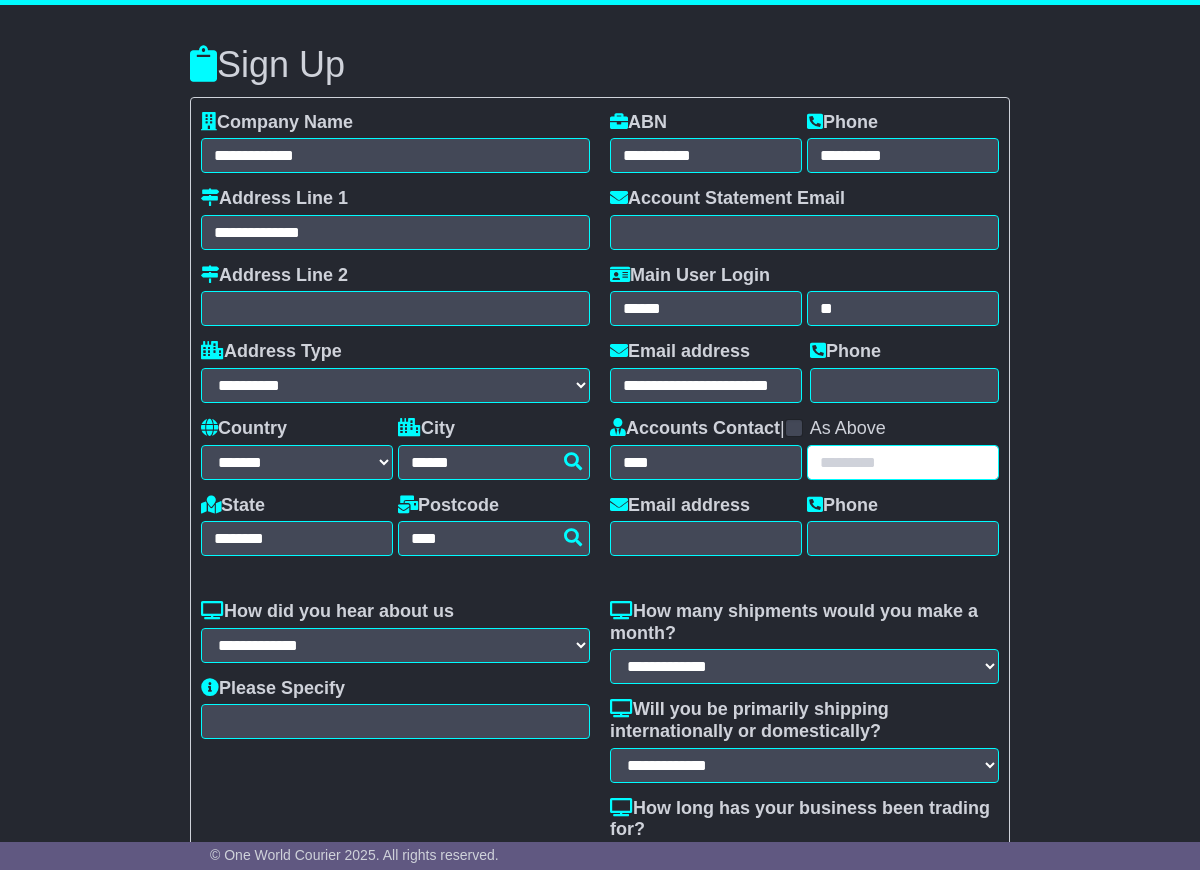 click at bounding box center (903, 462) 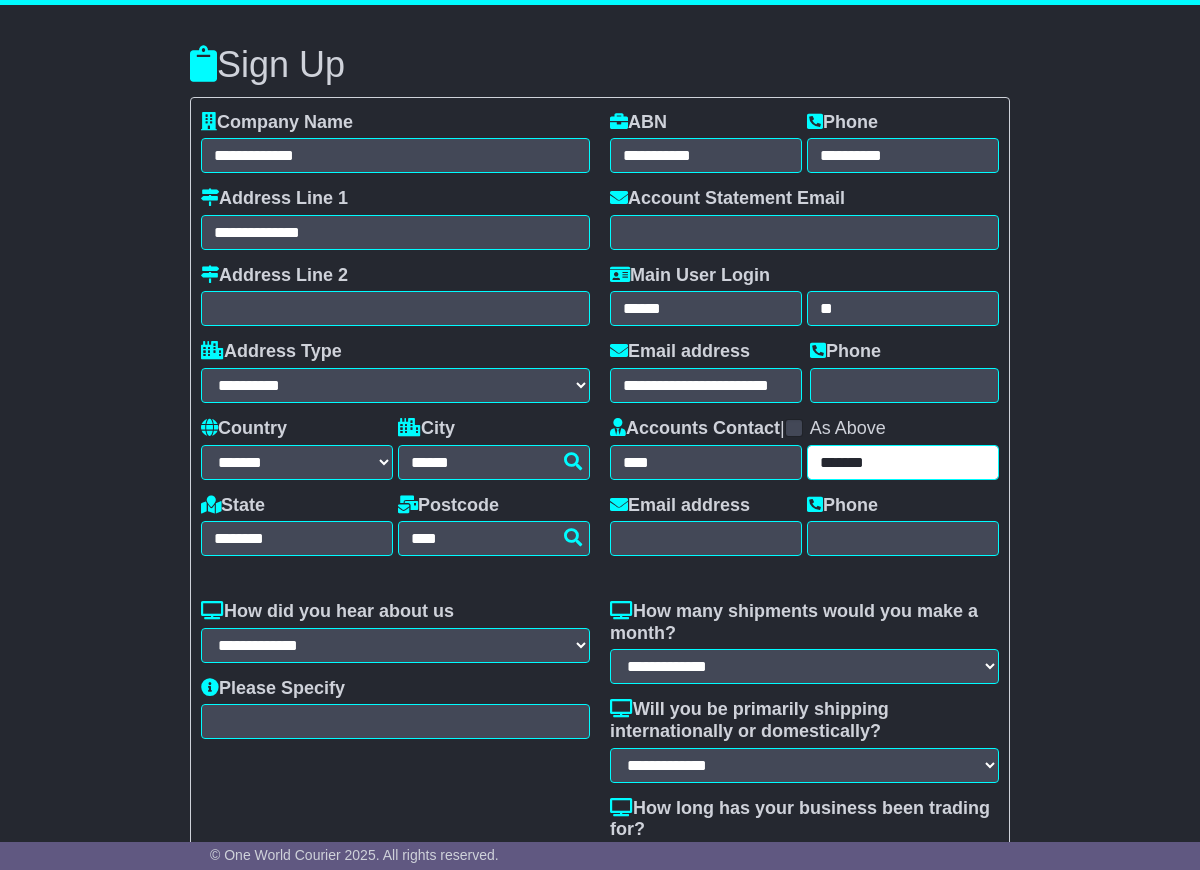 type on "*******" 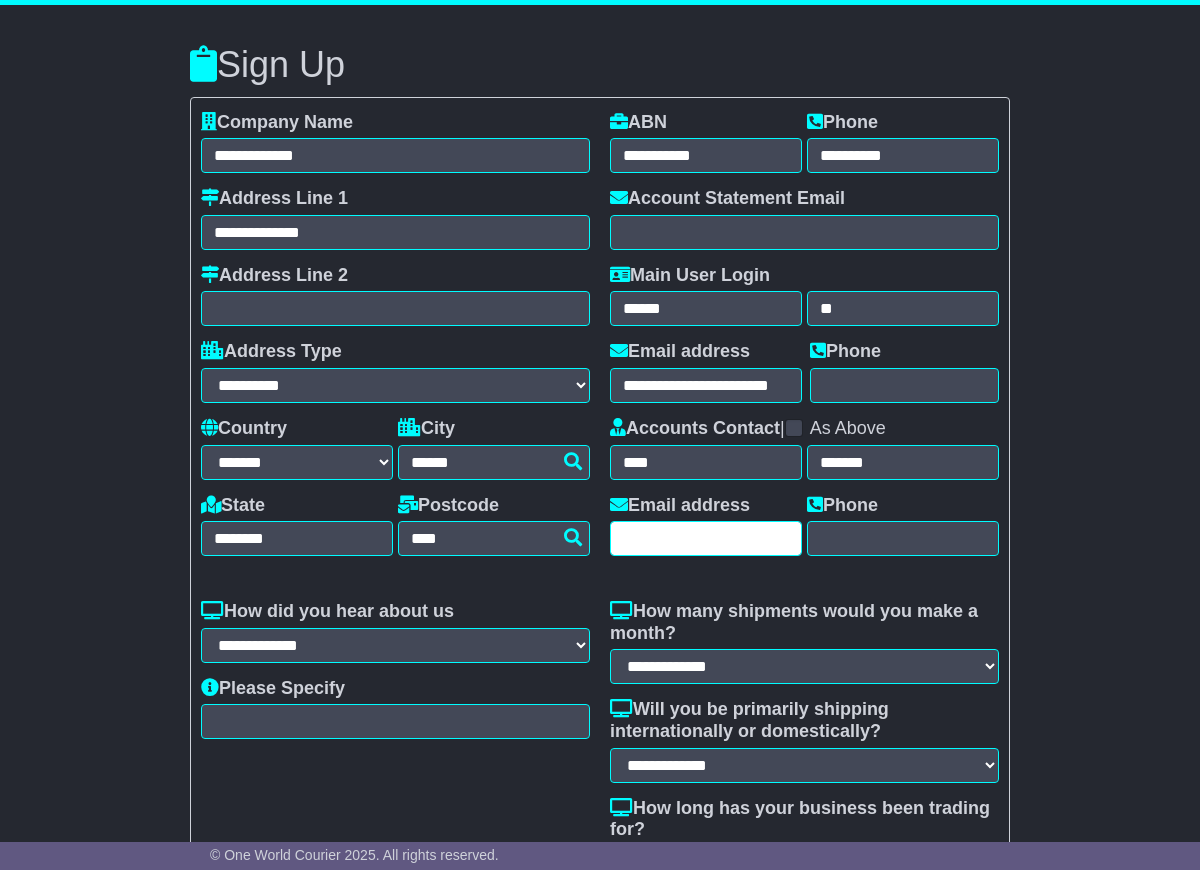 click at bounding box center [706, 538] 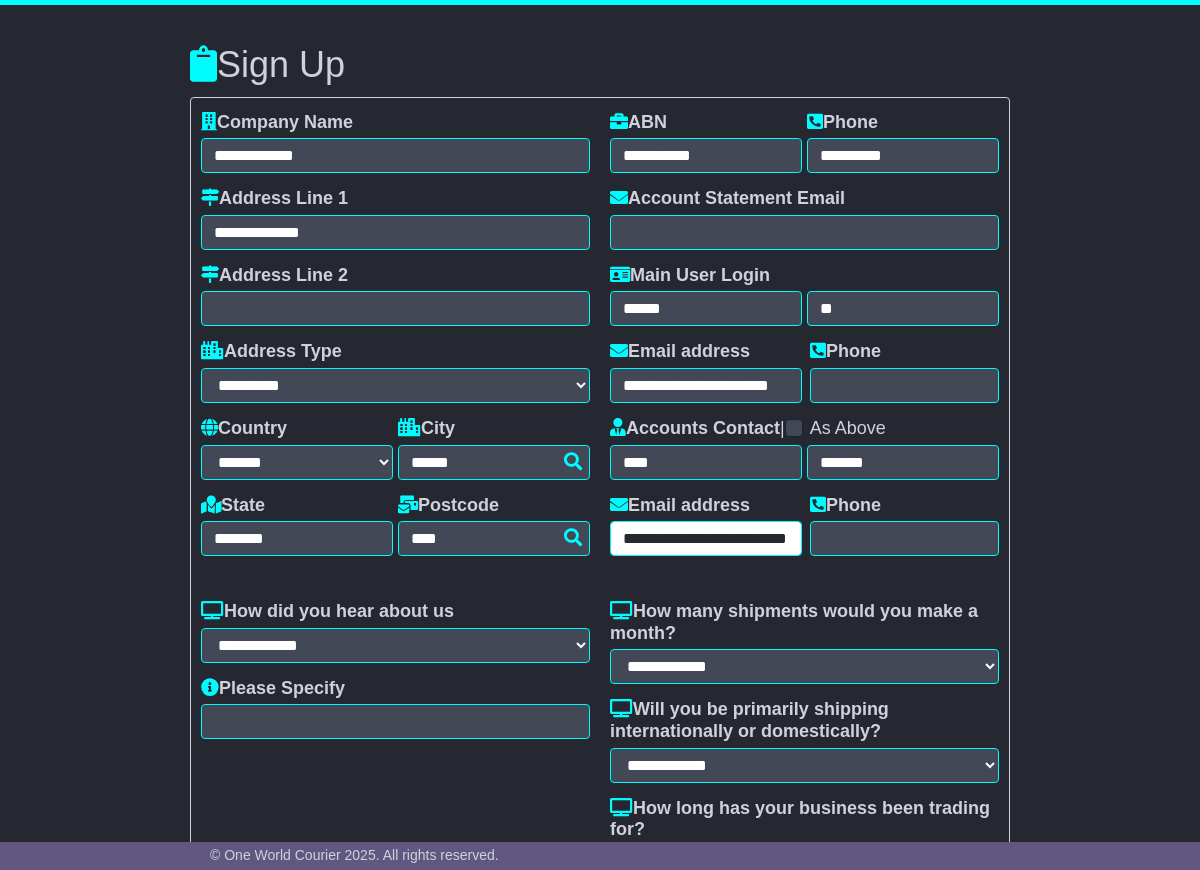 scroll, scrollTop: 0, scrollLeft: 55, axis: horizontal 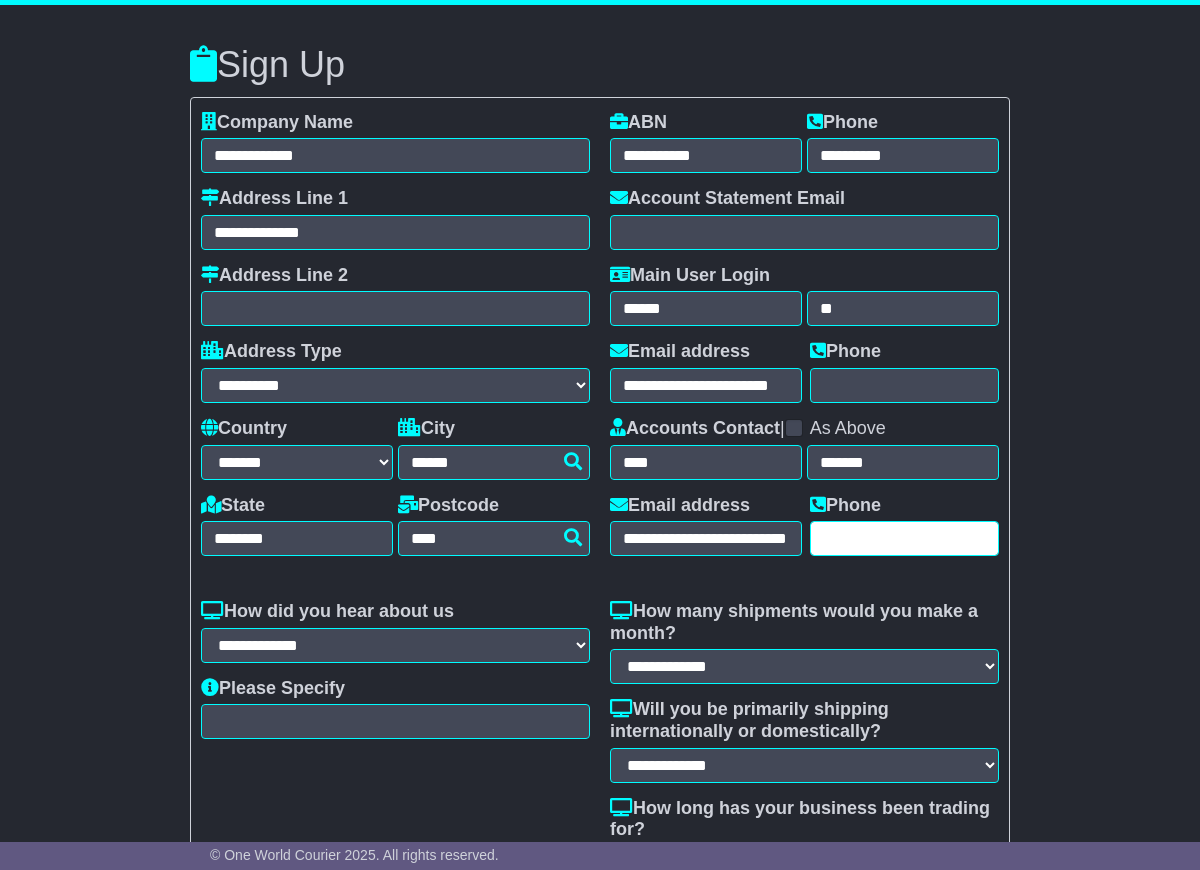 click at bounding box center (904, 538) 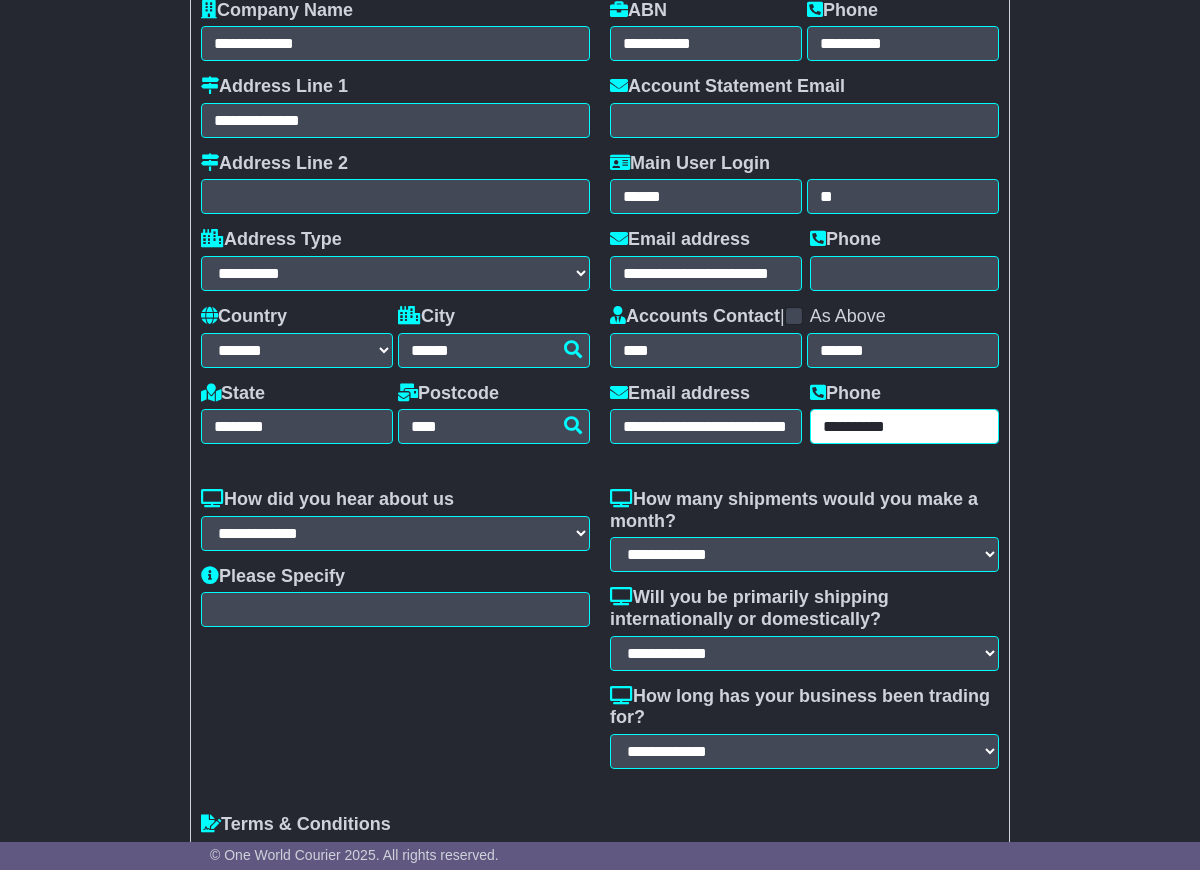 scroll, scrollTop: 114, scrollLeft: 0, axis: vertical 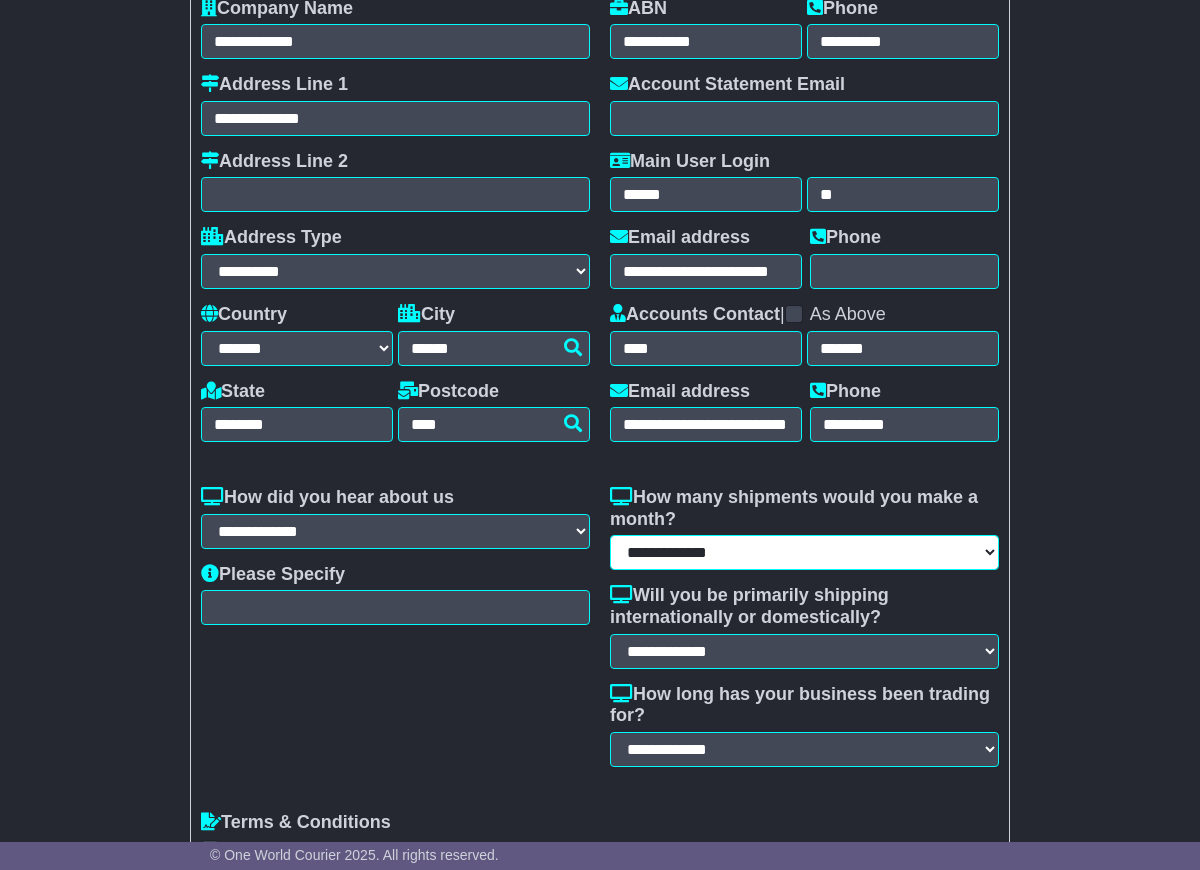 click on "**********" at bounding box center [804, 552] 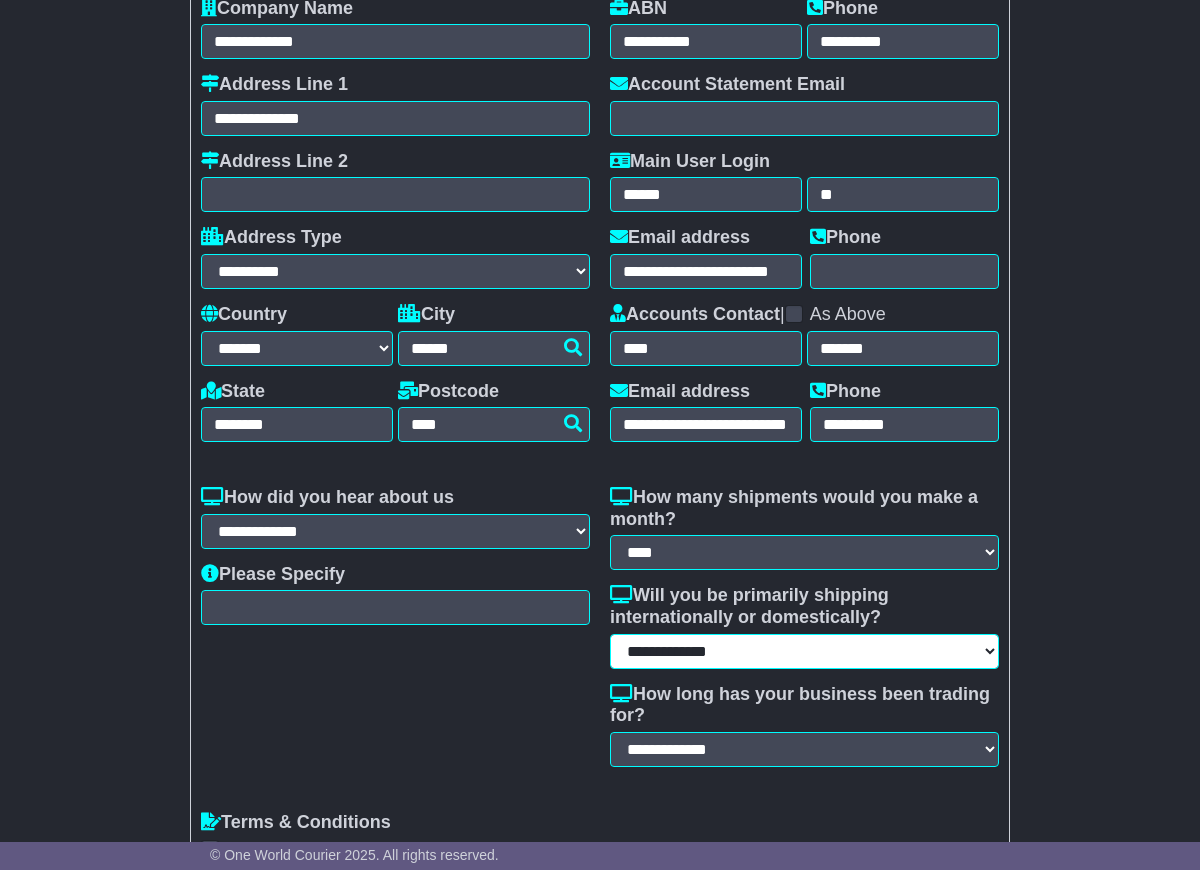 click on "[CREDIT_CARD_NUMBER]
[CREDIT_CARD_NUMBER]
[CREDIT_CARD_NUMBER]
[CREDIT_CARD_NUMBER]" at bounding box center [804, 651] 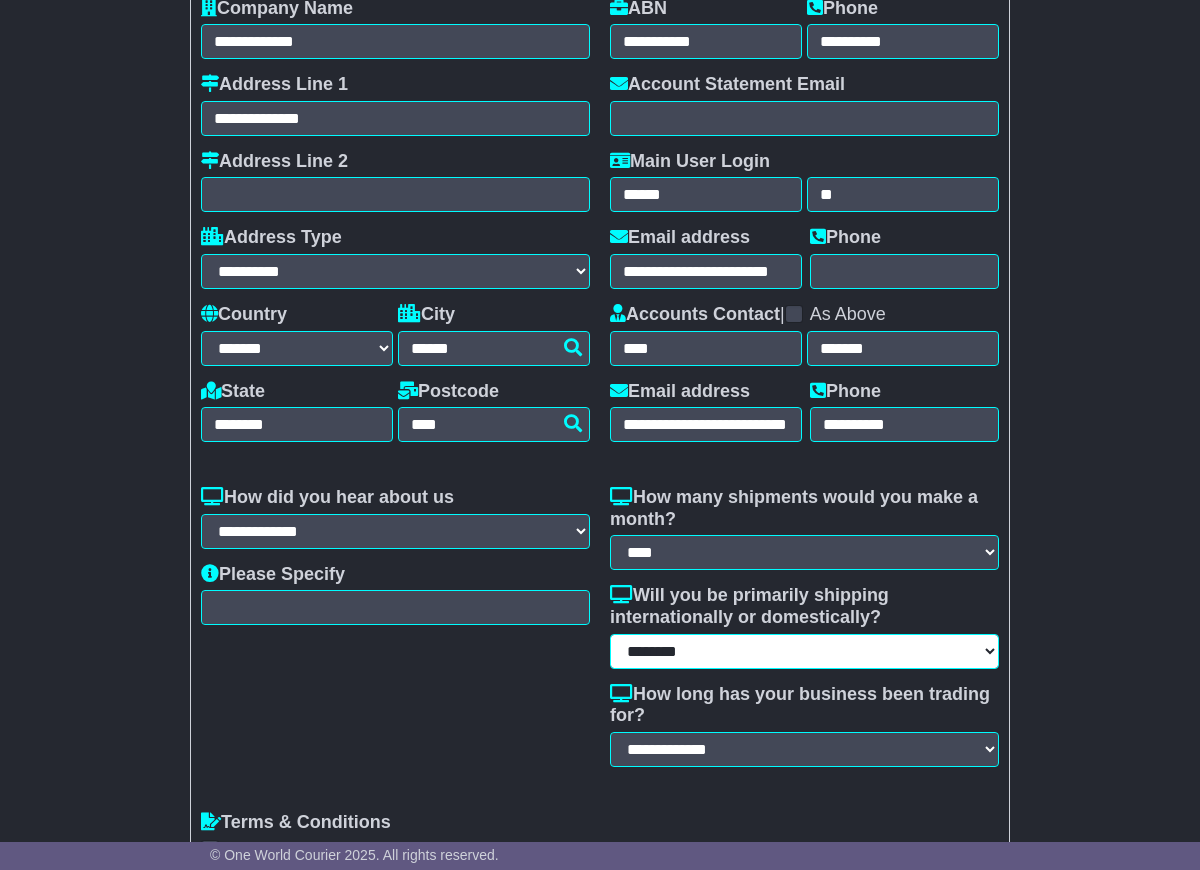 click on "[CREDIT_CARD_NUMBER]
[CREDIT_CARD_NUMBER]
[CREDIT_CARD_NUMBER]
[CREDIT_CARD_NUMBER]" at bounding box center (804, 651) 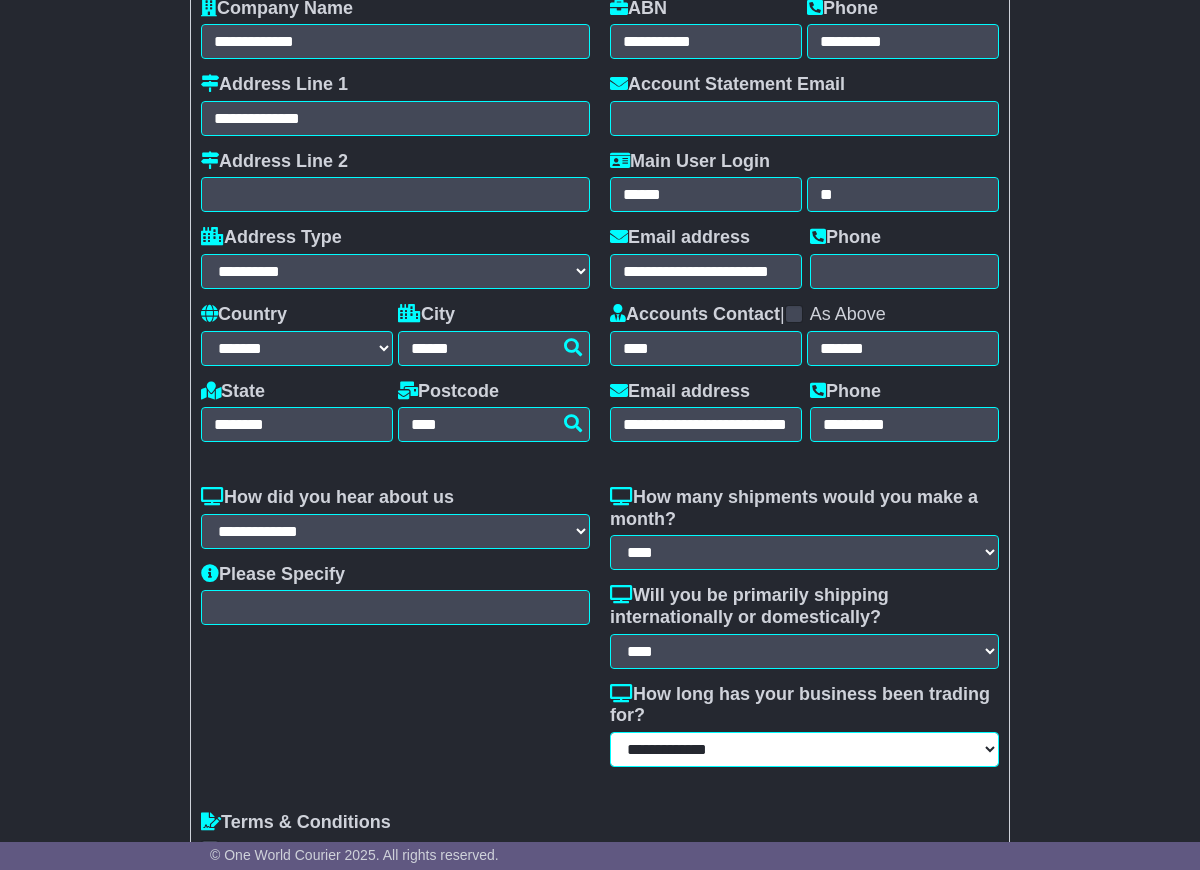 click on "[CREDIT_CARD_NUMBER]
[CREDIT_CARD_NUMBER]
[CREDIT_CARD_NUMBER]
[CREDIT_CARD_NUMBER]
[CREDIT_CARD_NUMBER]" at bounding box center [804, 749] 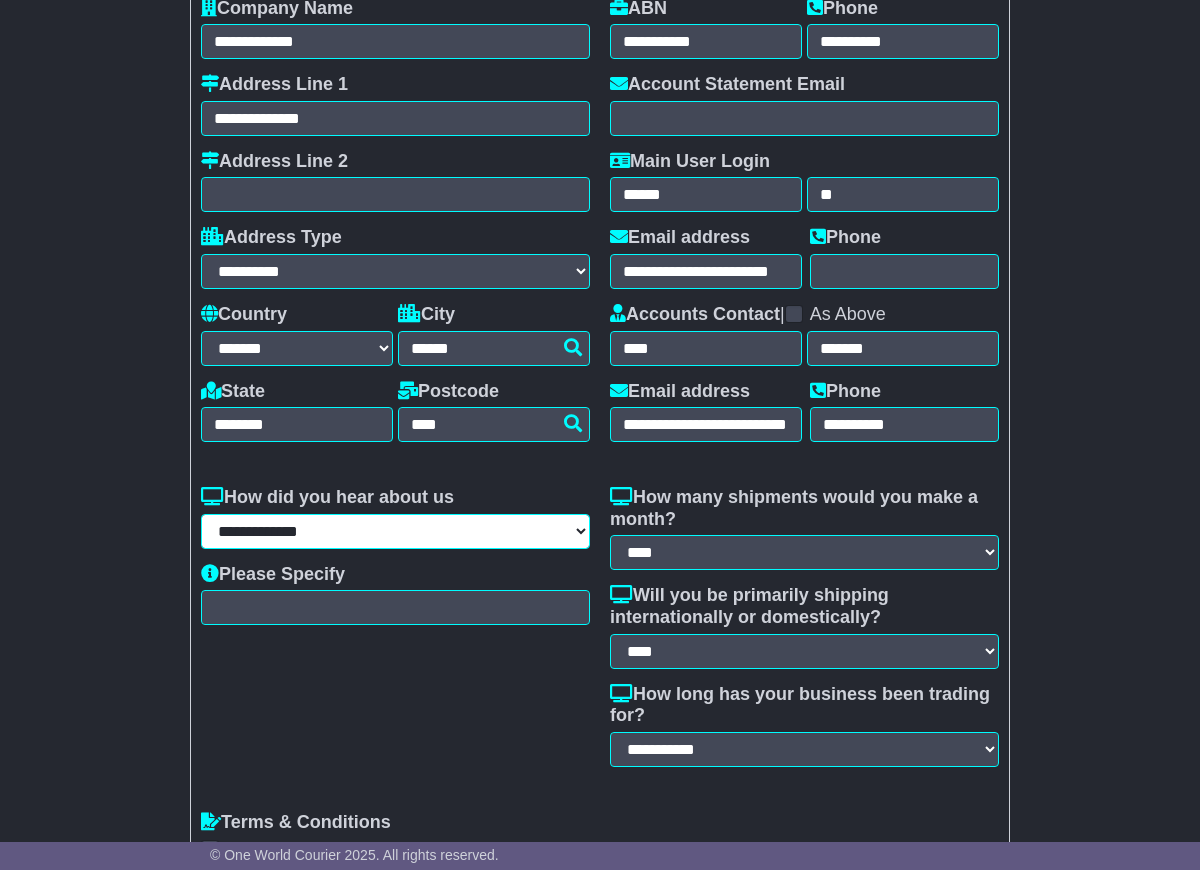 click on "[CREDIT_CARD_NUMBER]
[CREDIT_CARD_NUMBER]
[CREDIT_CARD_NUMBER]
[CREDIT_CARD_NUMBER]
[CREDIT_CARD_NUMBER]
[CREDIT_CARD_NUMBER]" at bounding box center (395, 531) 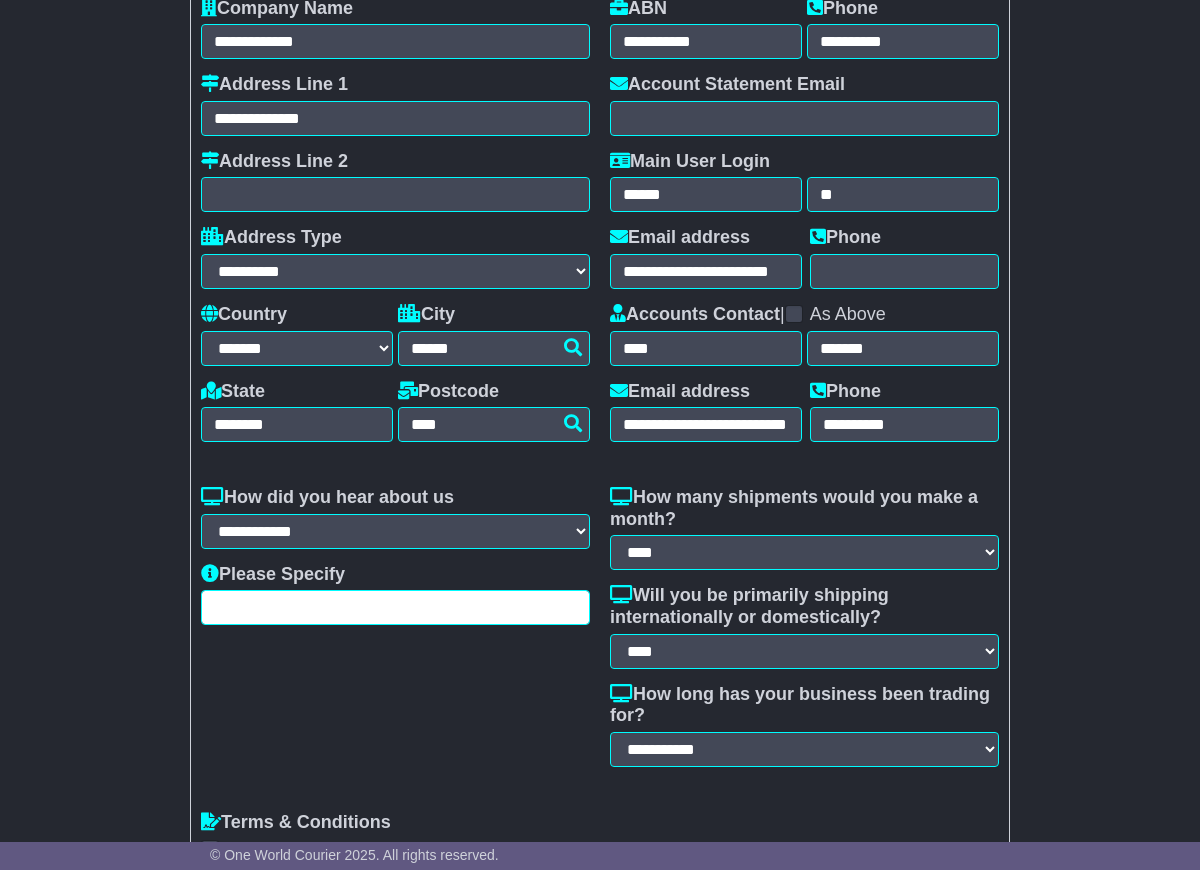 click at bounding box center [395, 607] 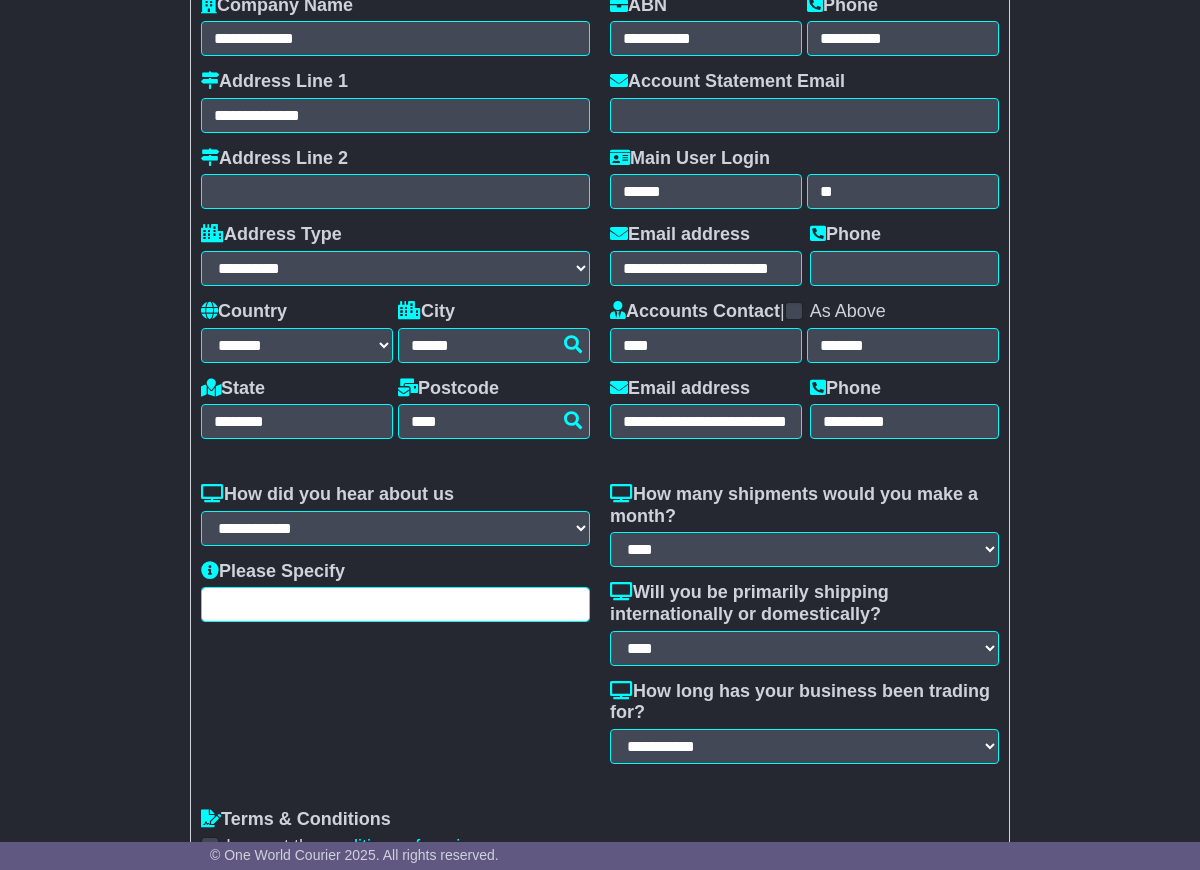scroll, scrollTop: 0, scrollLeft: 0, axis: both 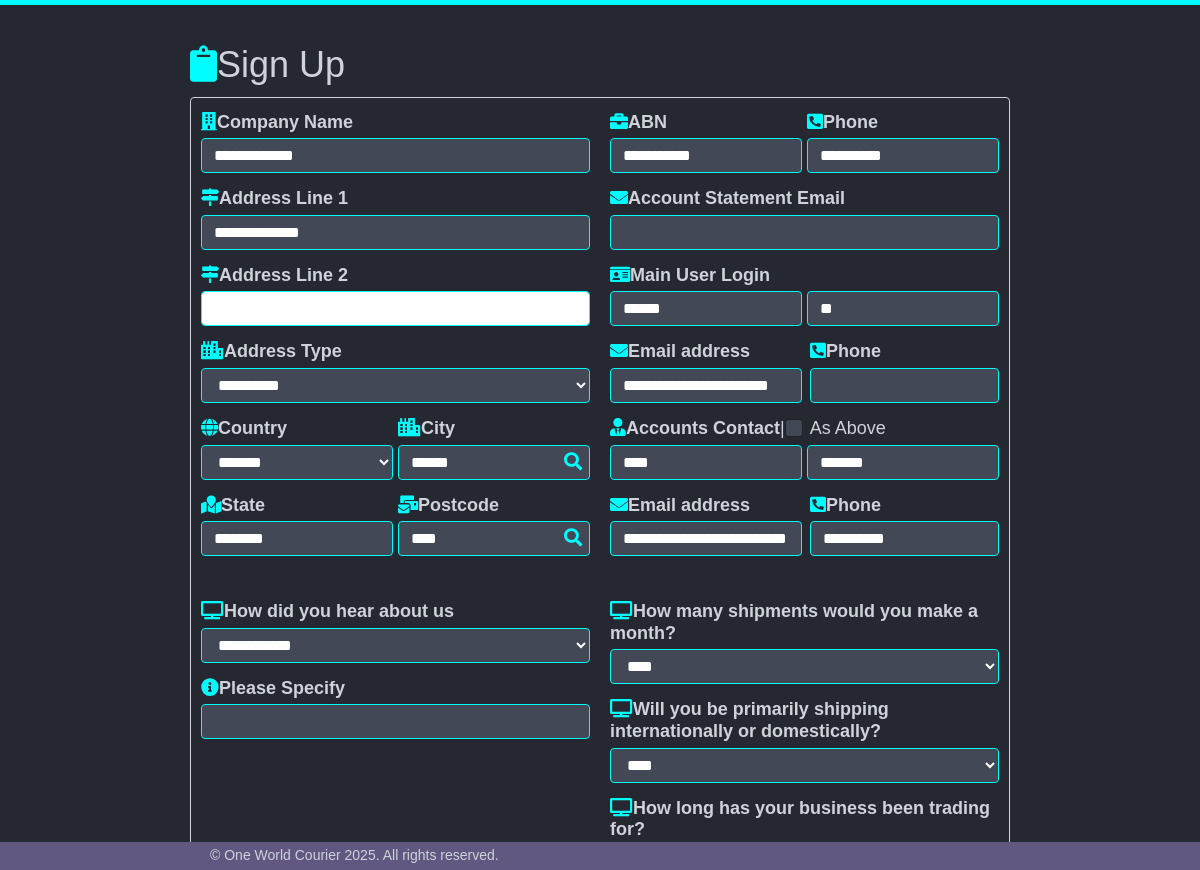 click at bounding box center (395, 308) 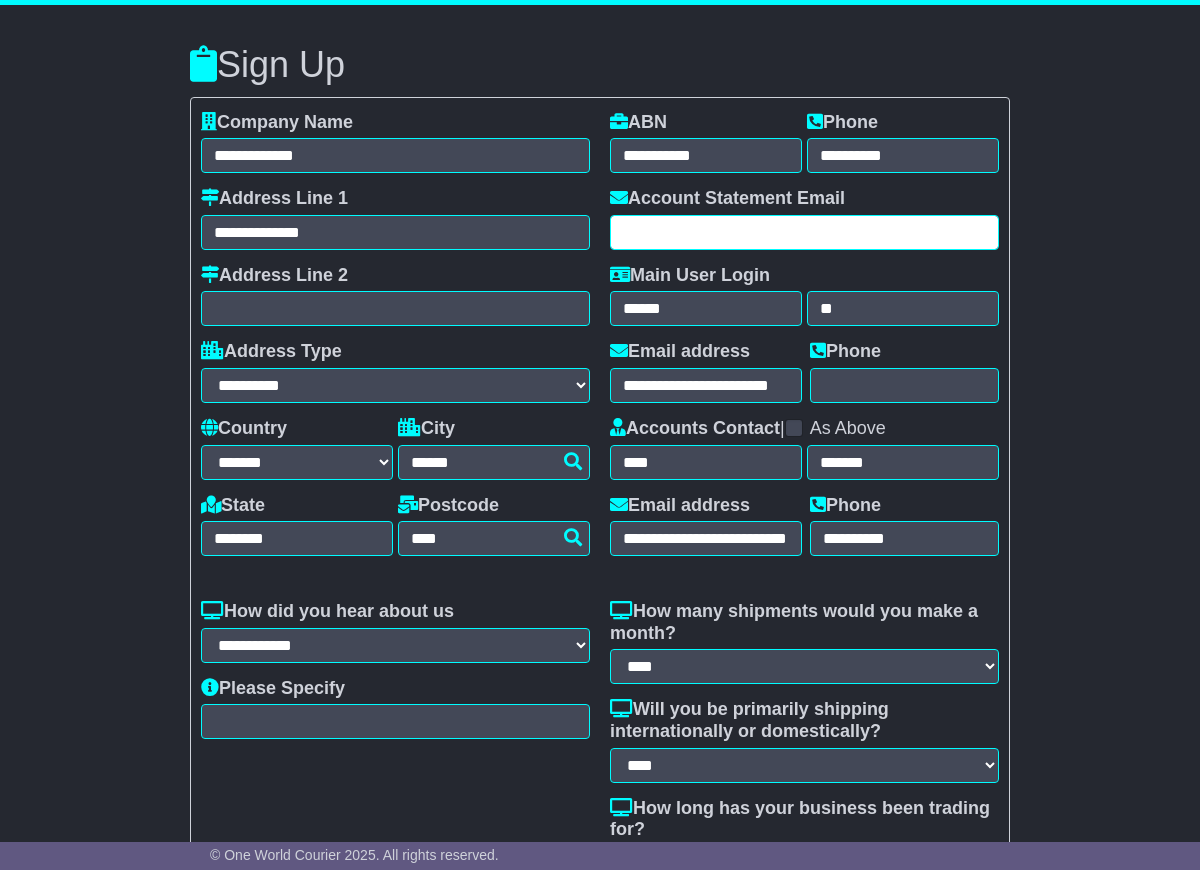 click at bounding box center [804, 232] 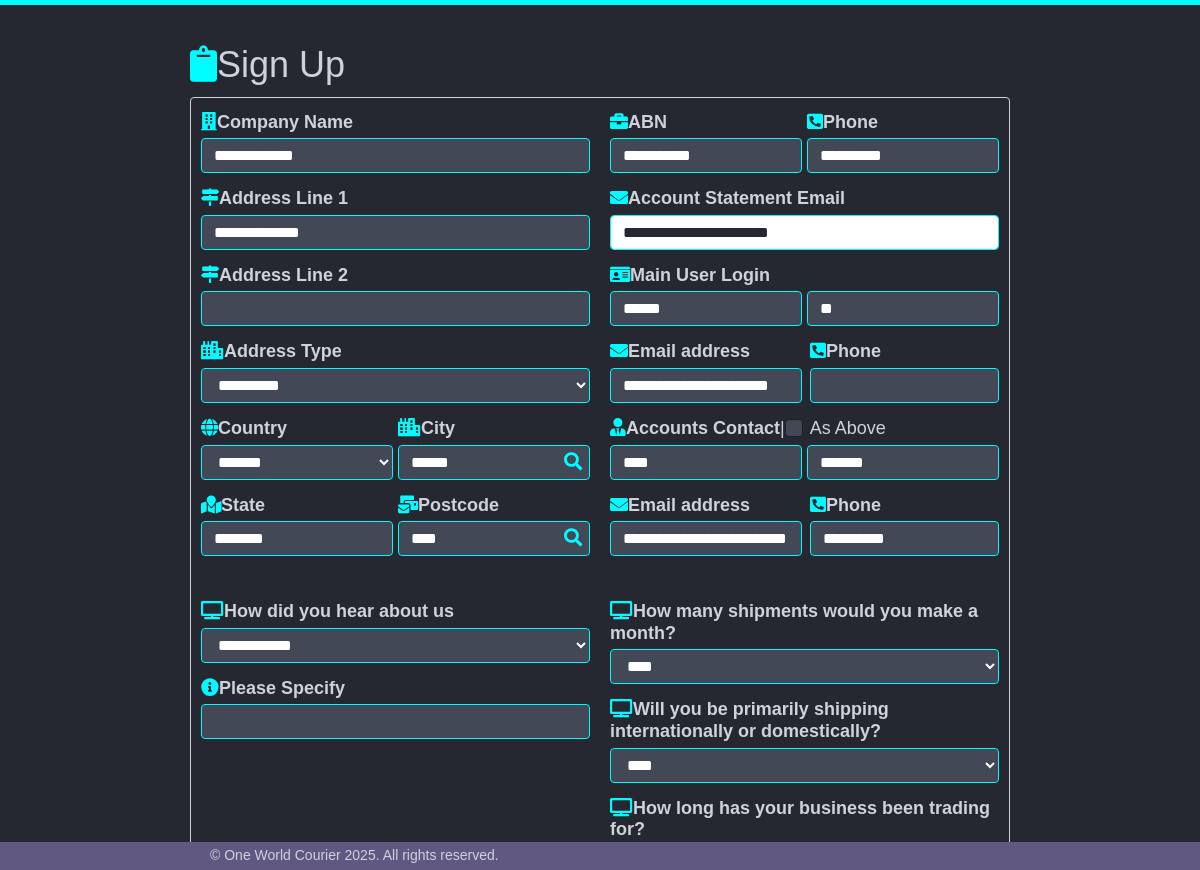 scroll, scrollTop: 231, scrollLeft: 0, axis: vertical 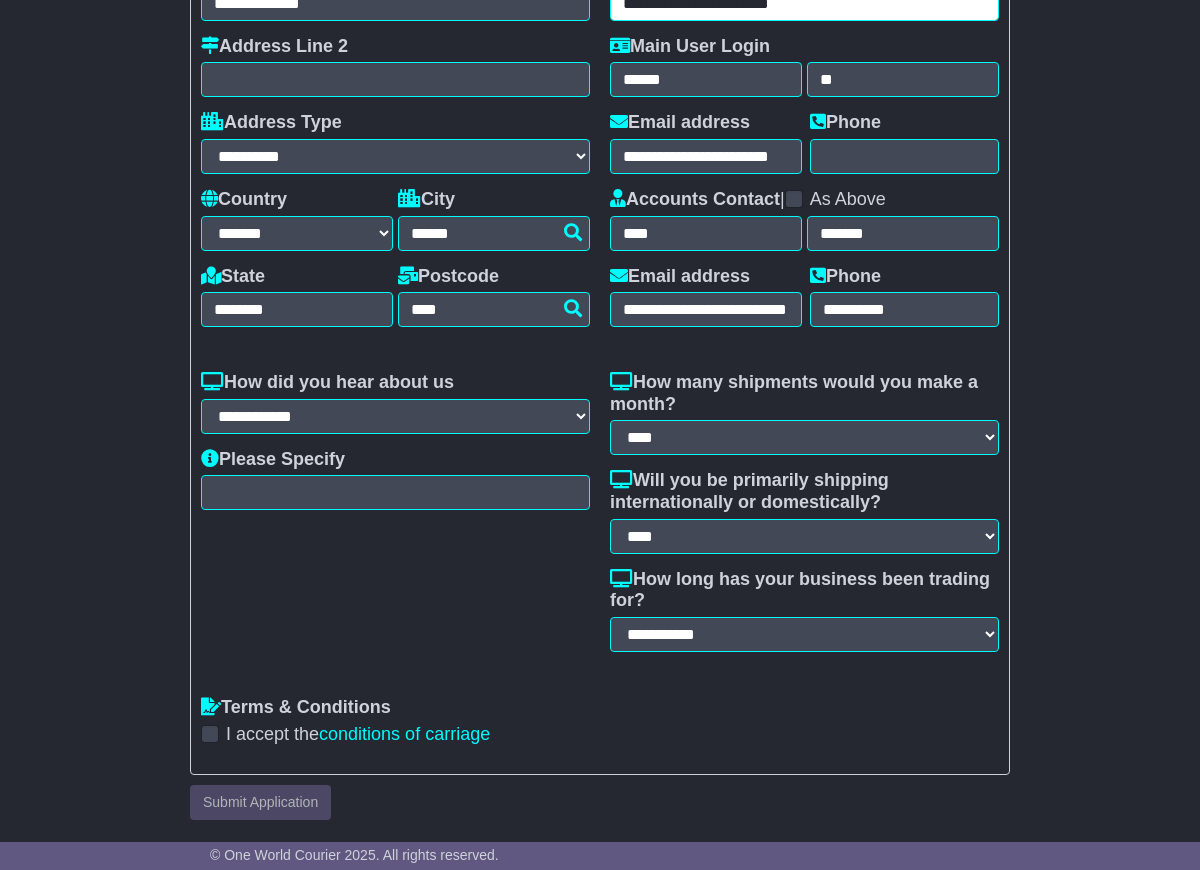 type on "**********" 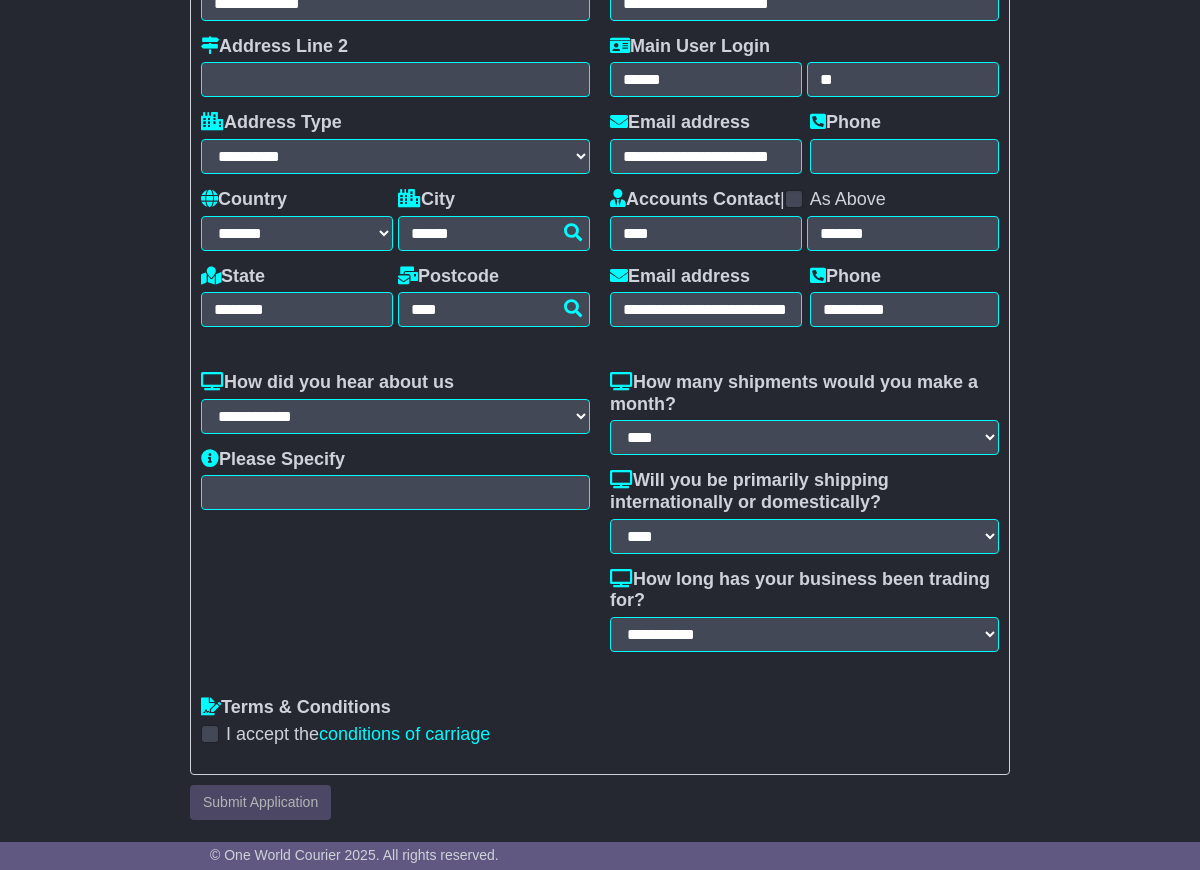 click on "I accept the  conditions of carriage" at bounding box center (345, 735) 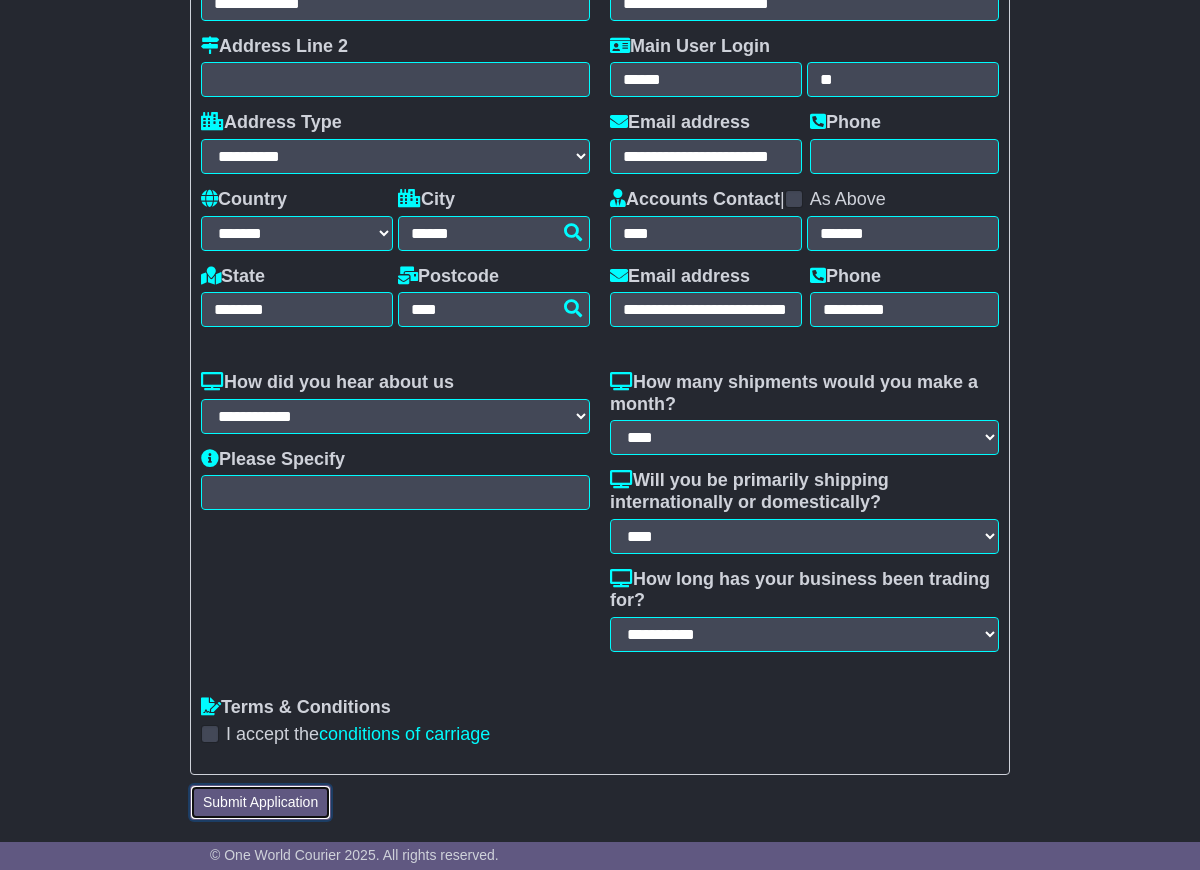 click on "Submit Application" at bounding box center (260, 802) 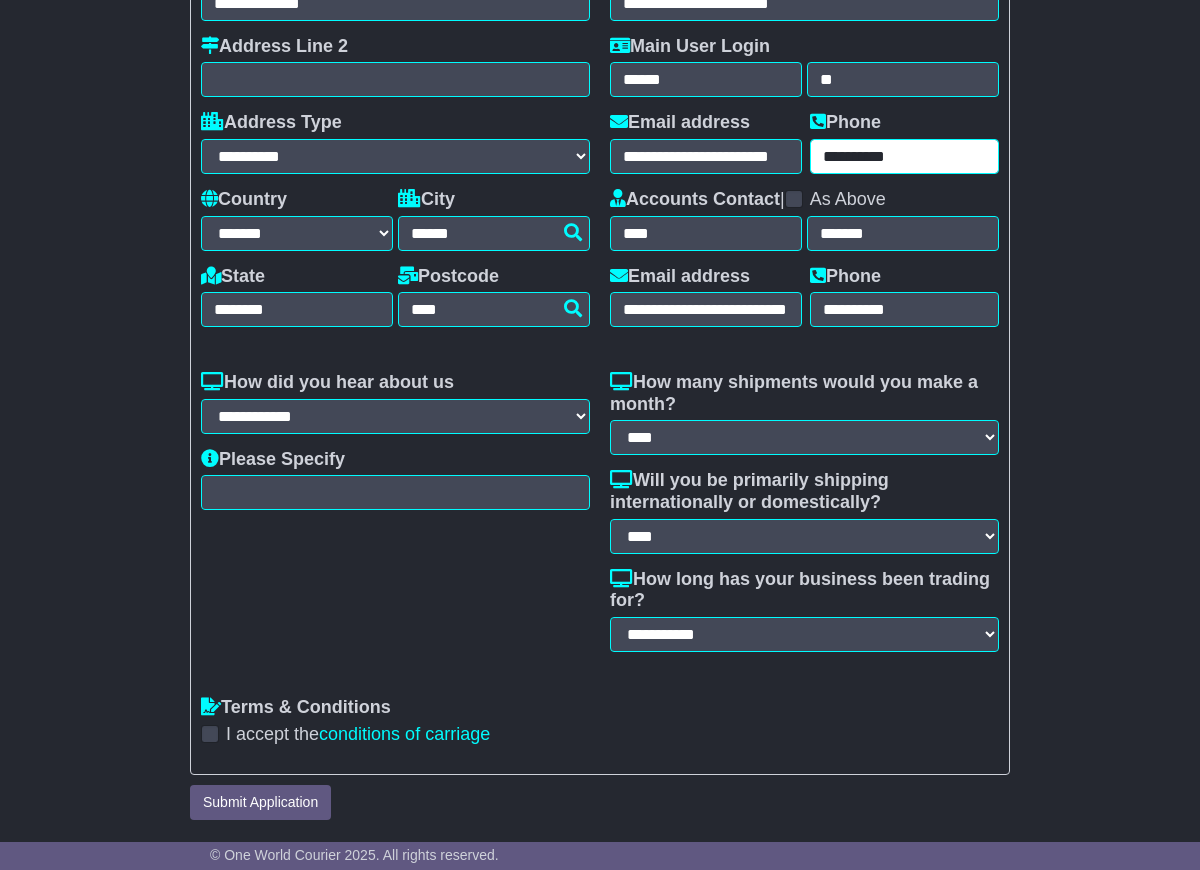 type on "**********" 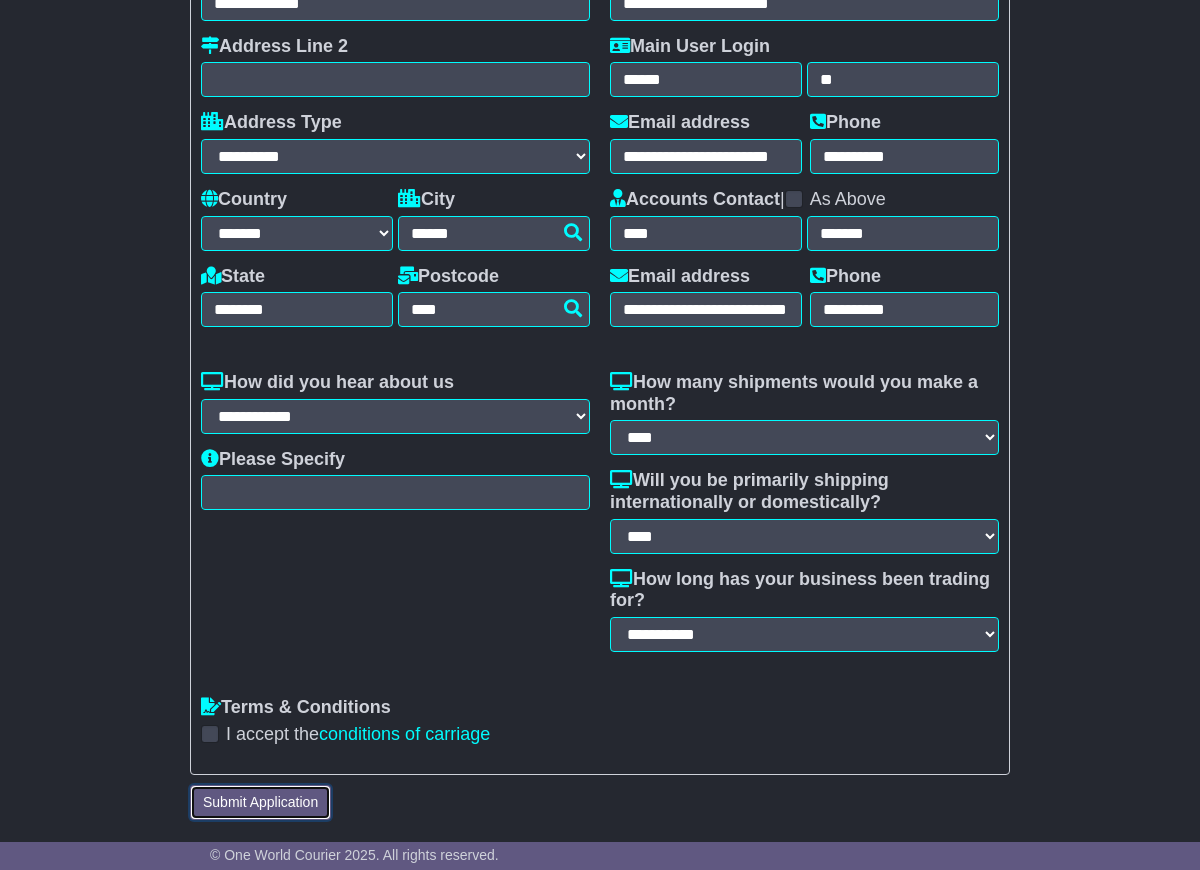 click on "Submit Application" at bounding box center (260, 802) 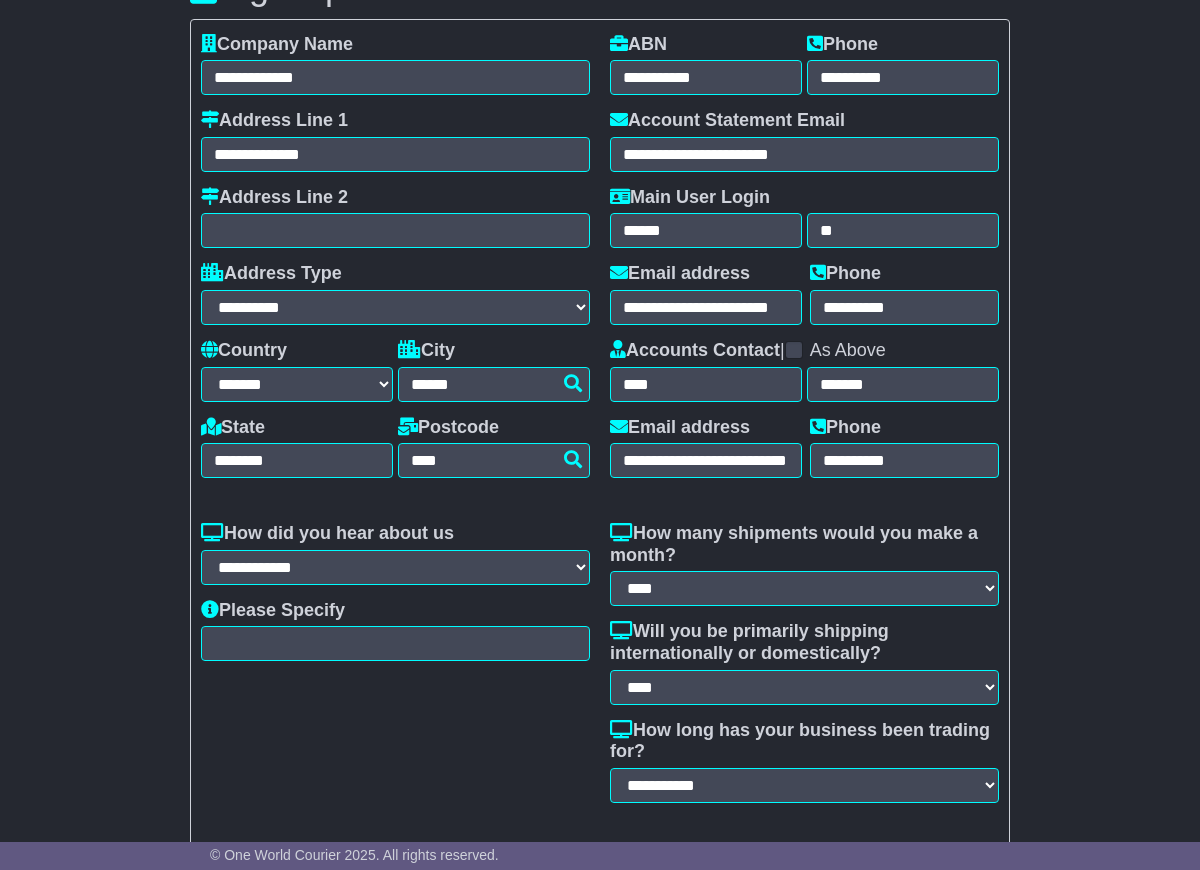 scroll, scrollTop: 231, scrollLeft: 0, axis: vertical 